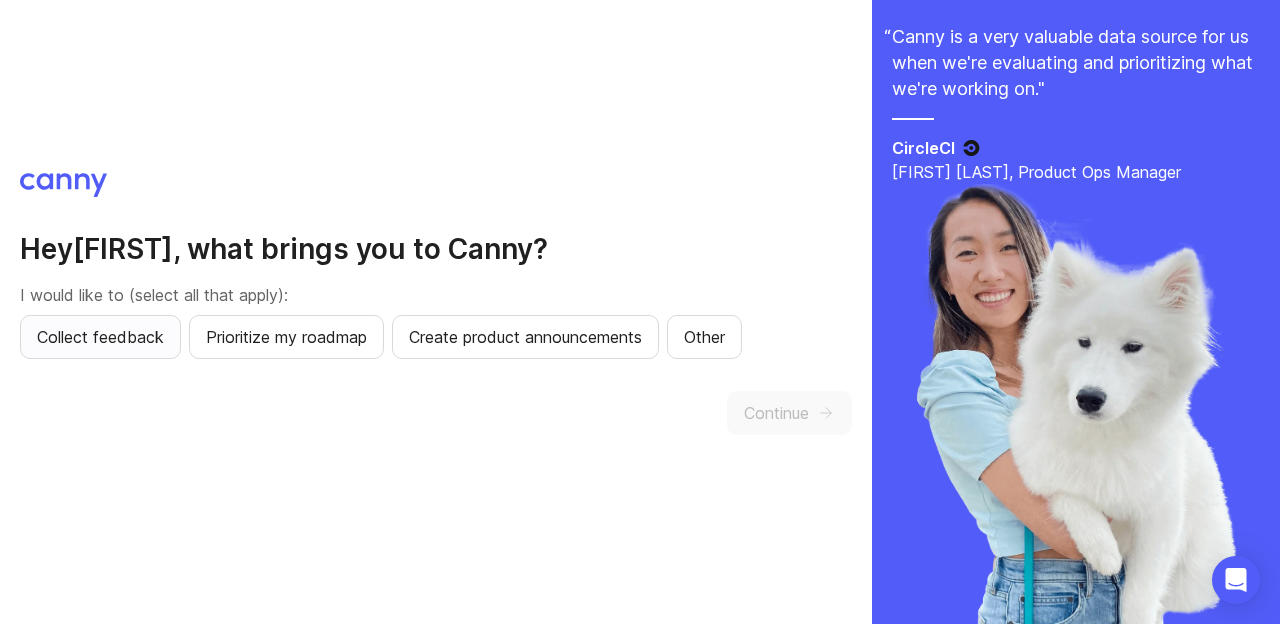 scroll, scrollTop: 0, scrollLeft: 0, axis: both 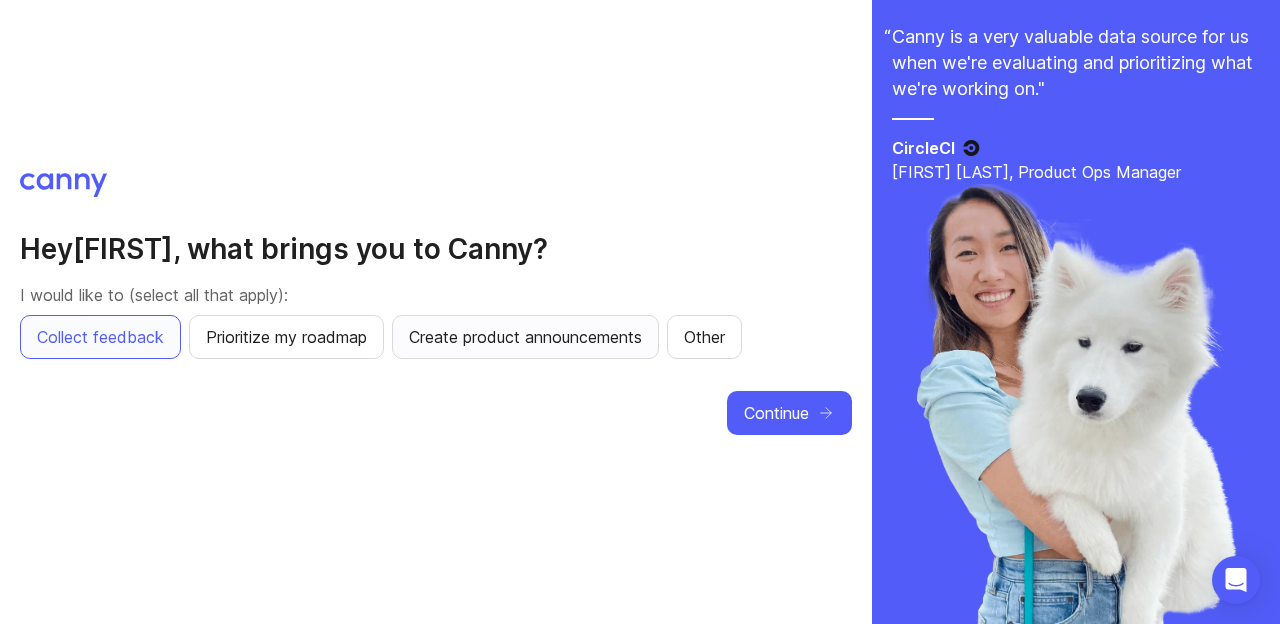 click on "Create product announcements" at bounding box center [525, 337] 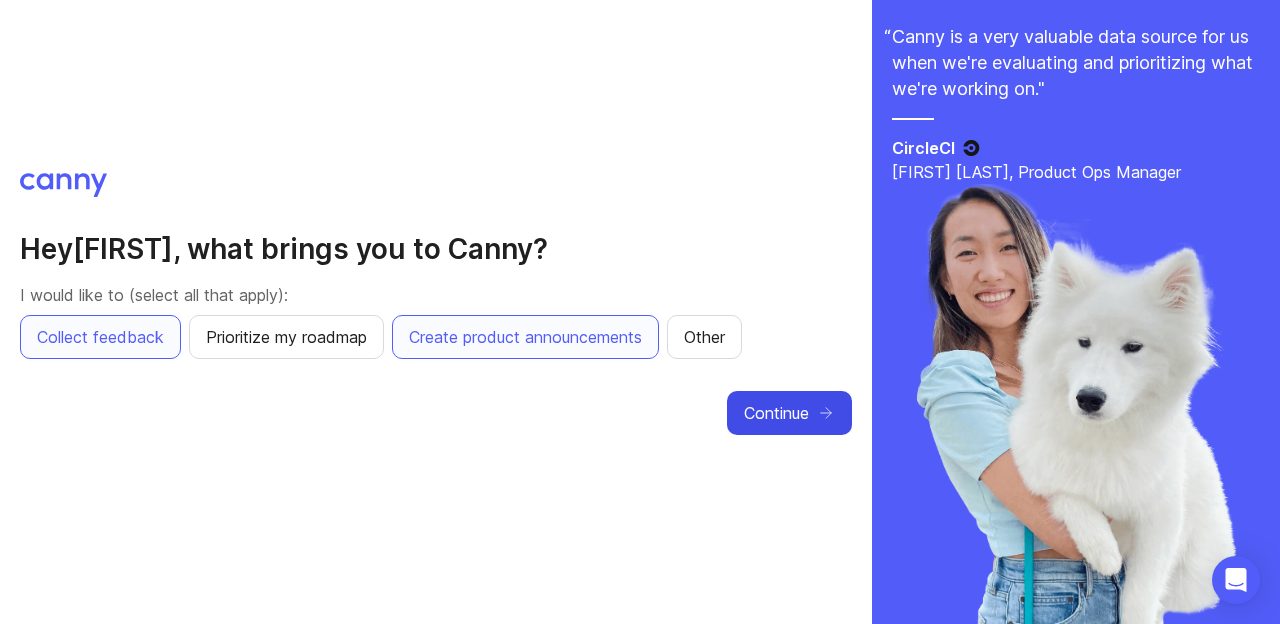 click on "Continue" at bounding box center [776, 413] 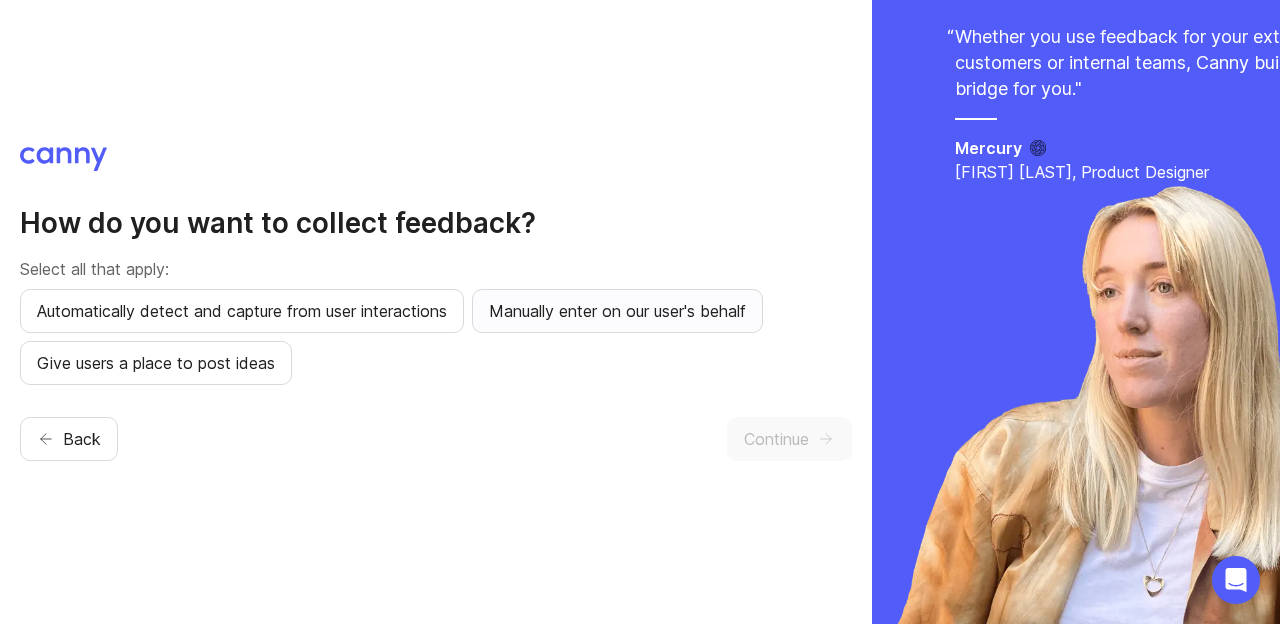 click on "Manually enter on our user's behalf" at bounding box center [617, 311] 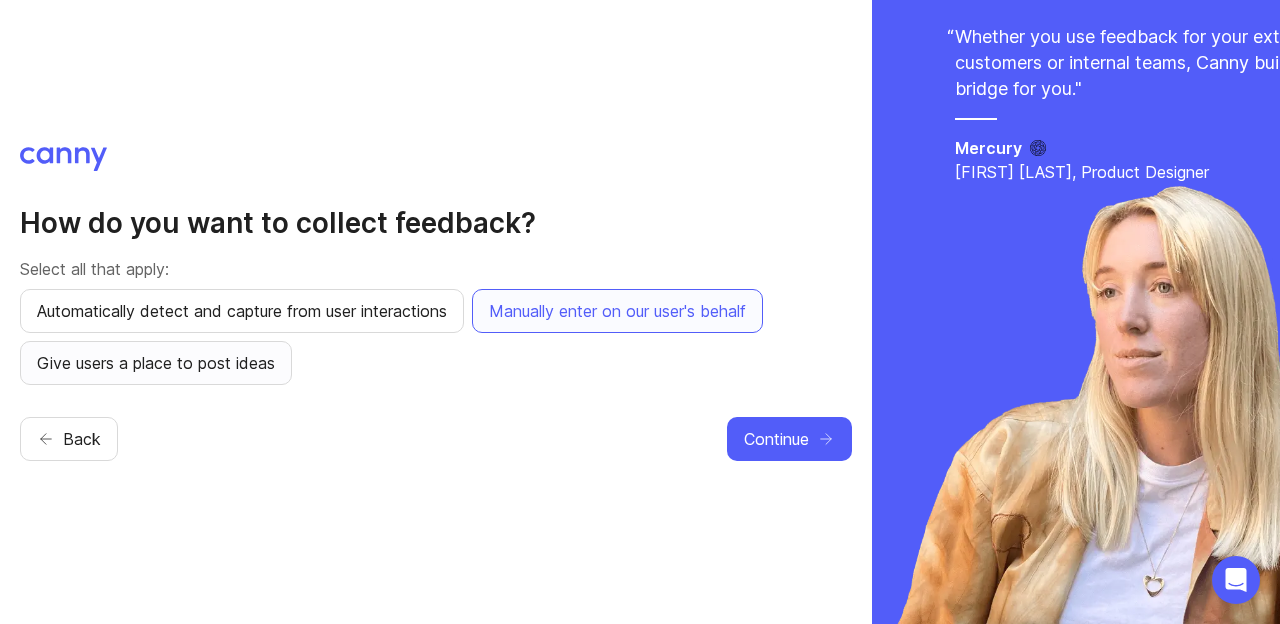 click on "Give users a place to post ideas" at bounding box center [156, 363] 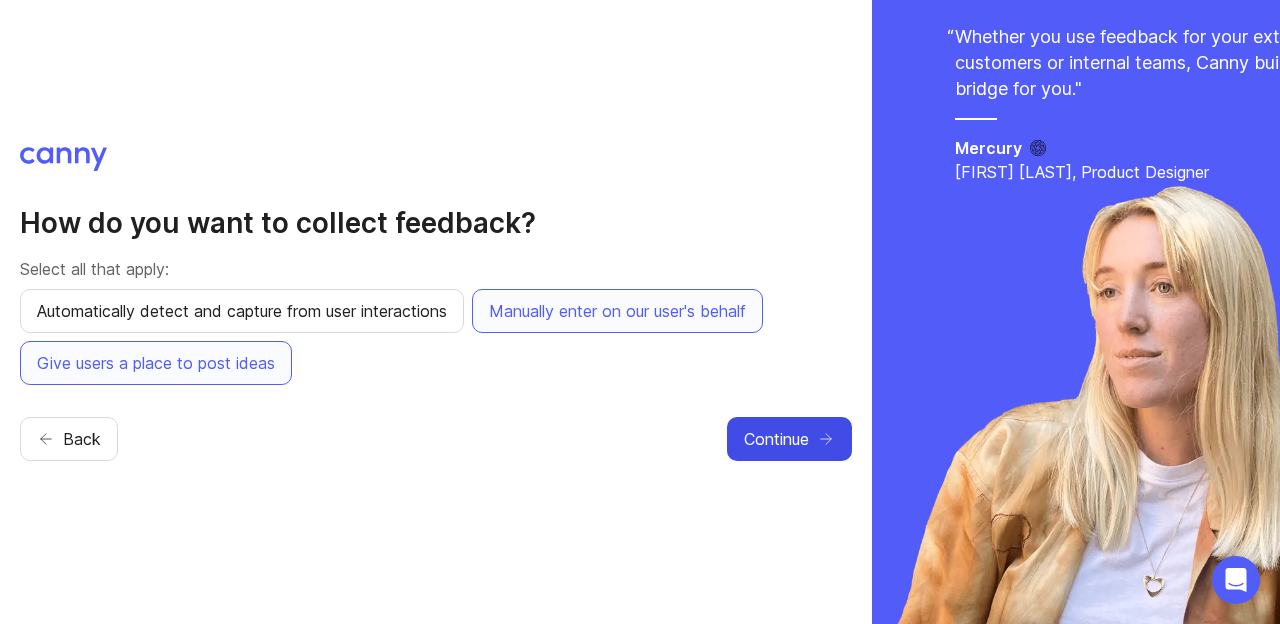 click on "Continue" at bounding box center [789, 439] 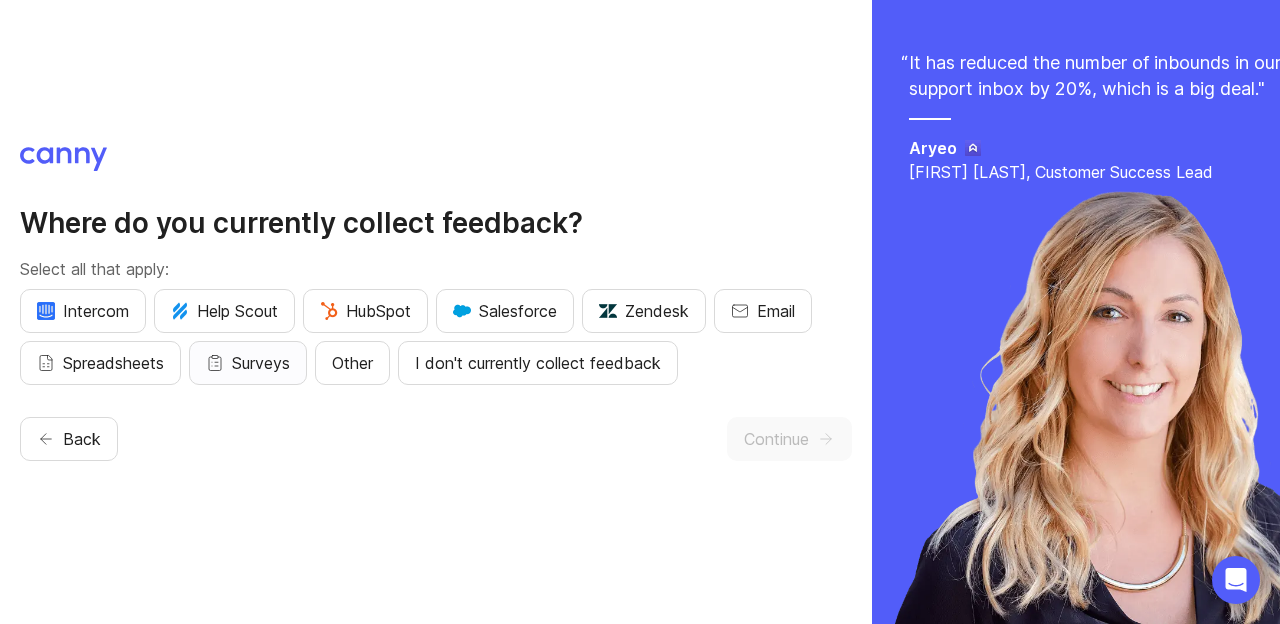 click on "Surveys" at bounding box center [261, 363] 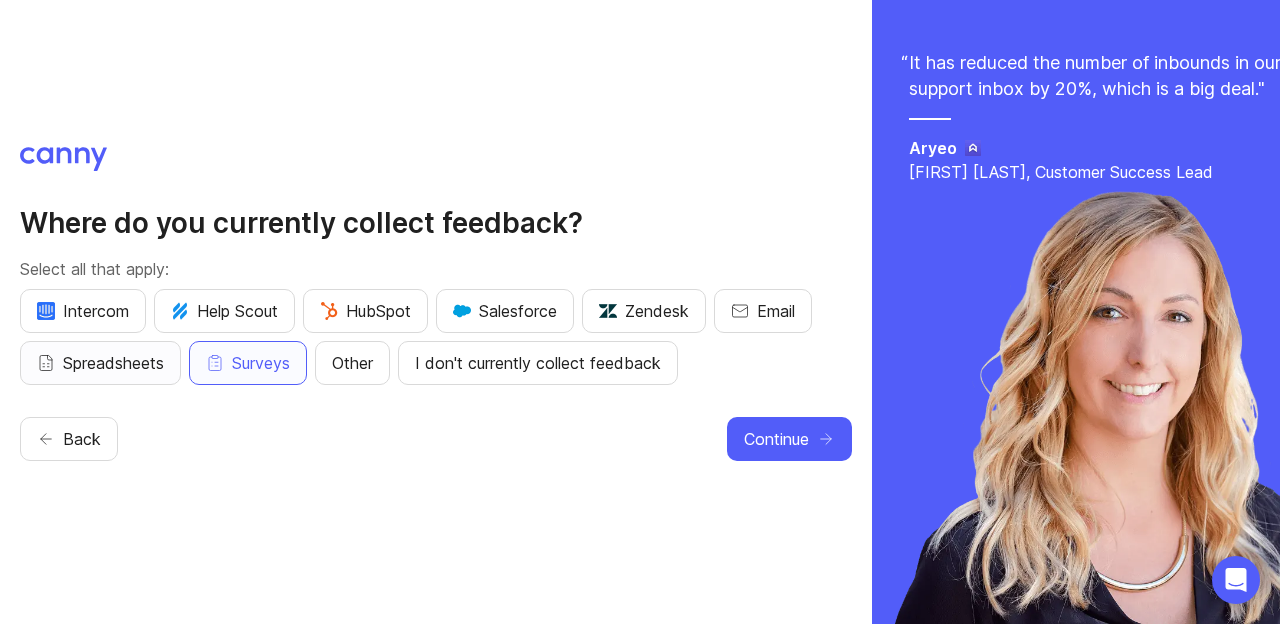 click on "Spreadsheets" at bounding box center [113, 363] 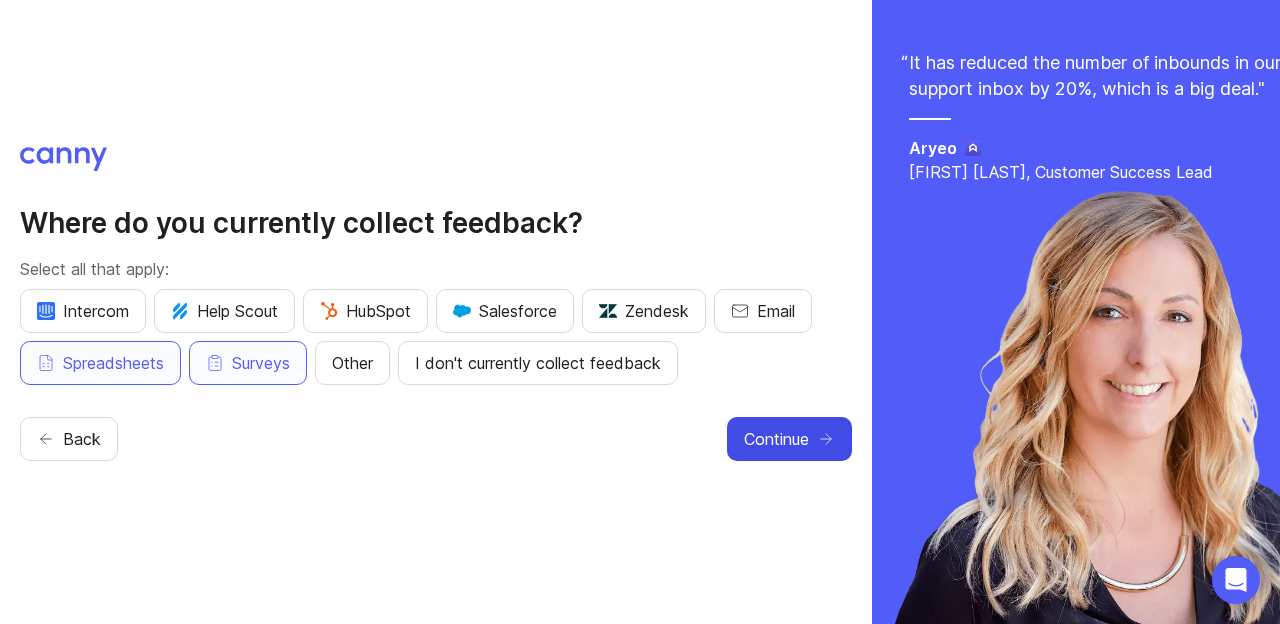 click on "Continue" at bounding box center (789, 439) 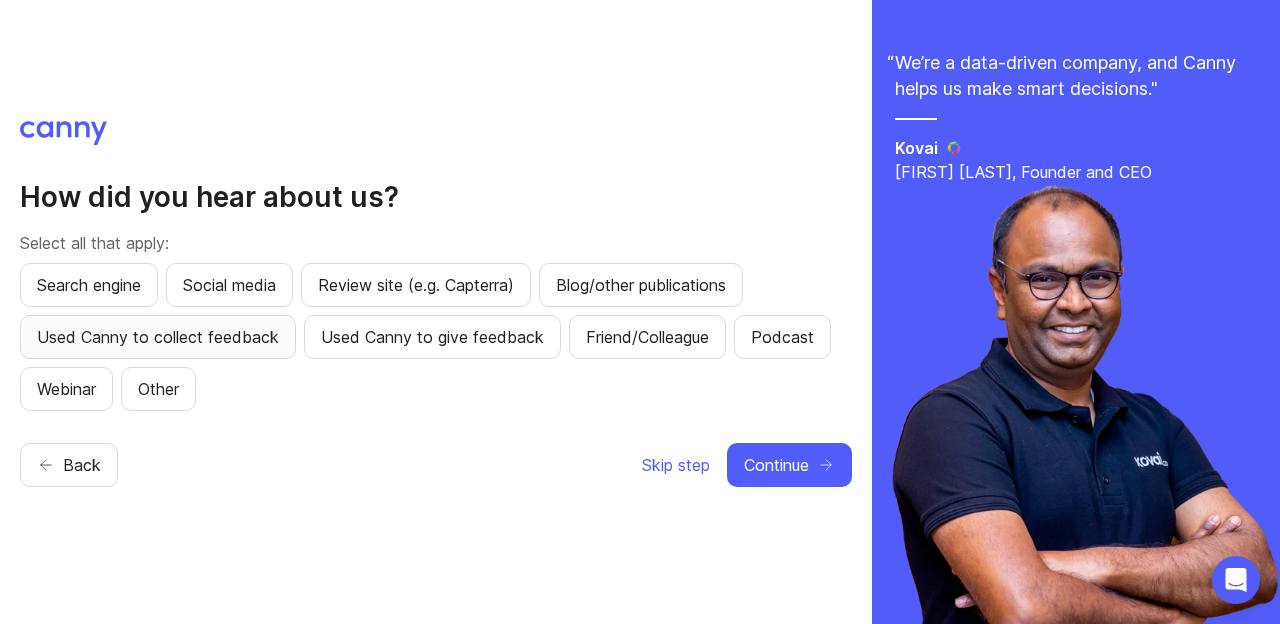 click on "Used Canny to collect feedback" at bounding box center (158, 337) 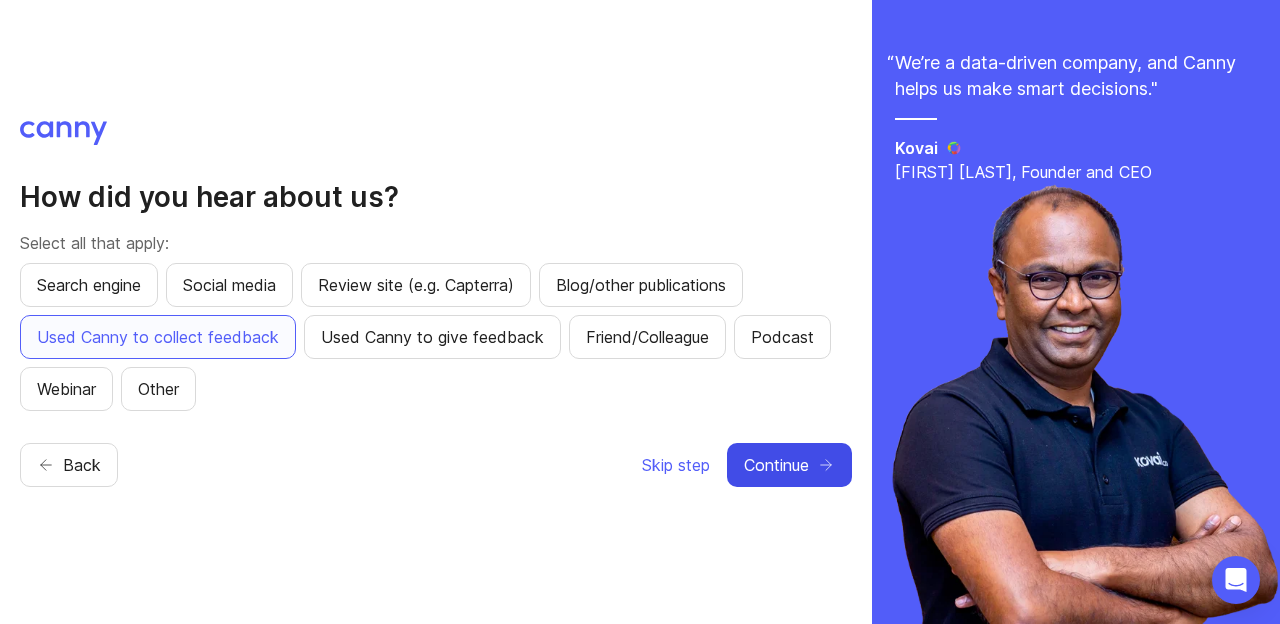 click on "Continue" at bounding box center (789, 465) 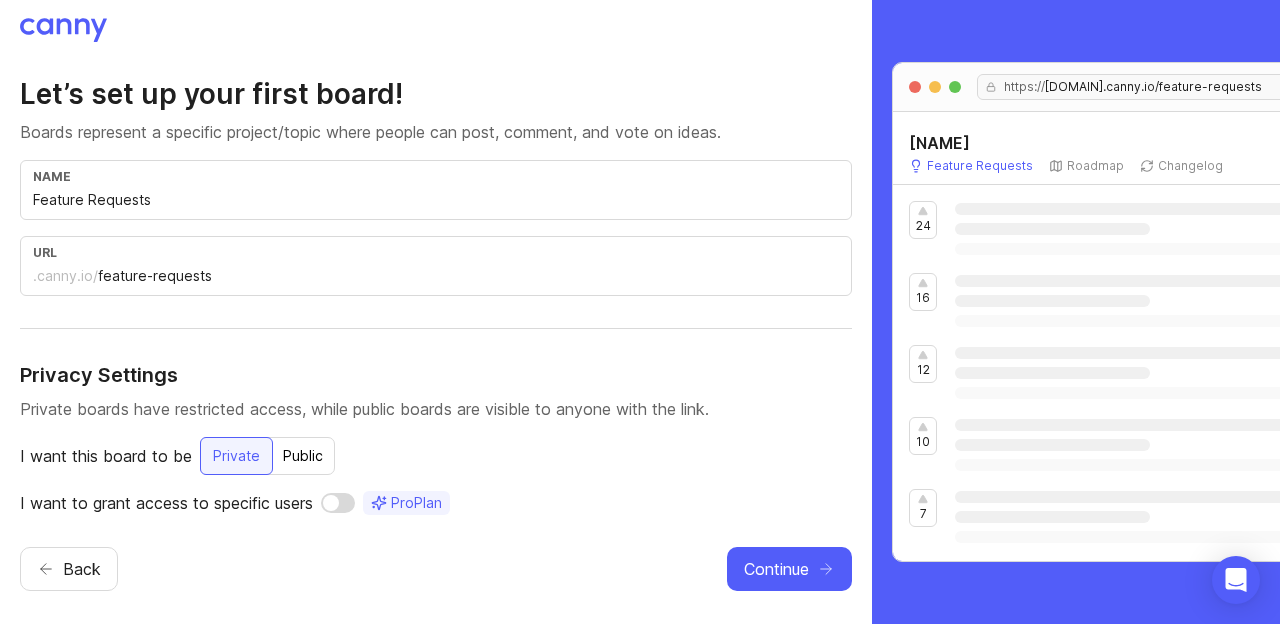 click on "Public" at bounding box center (303, 456) 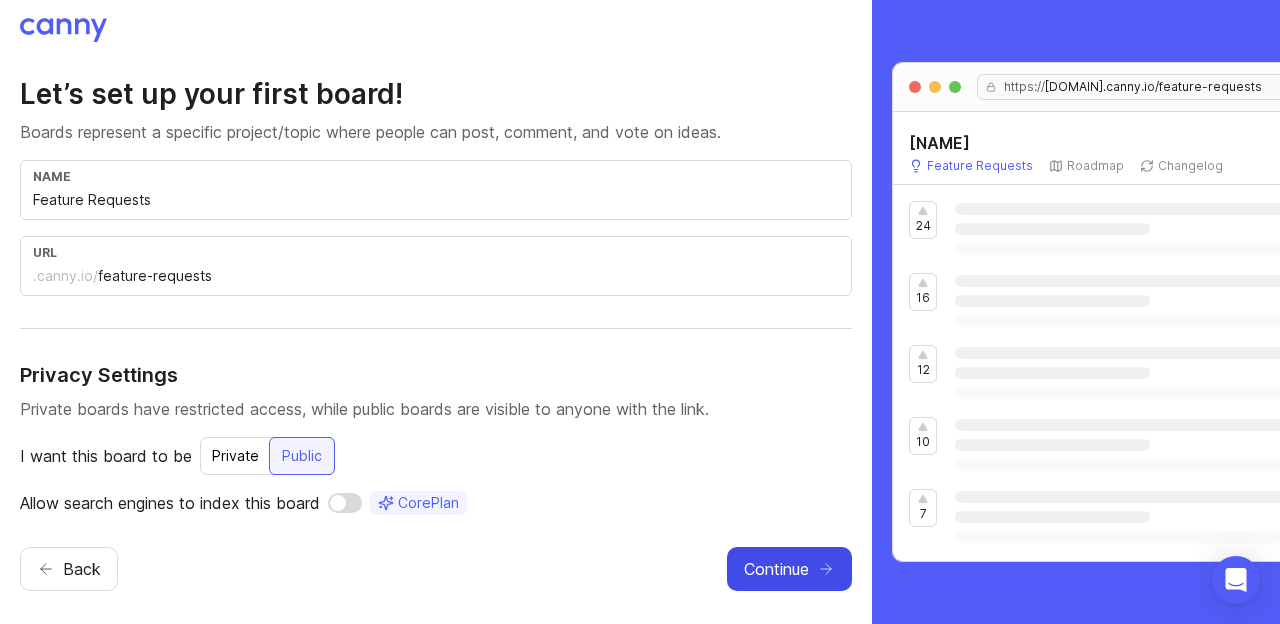 click on "Continue" at bounding box center [776, 569] 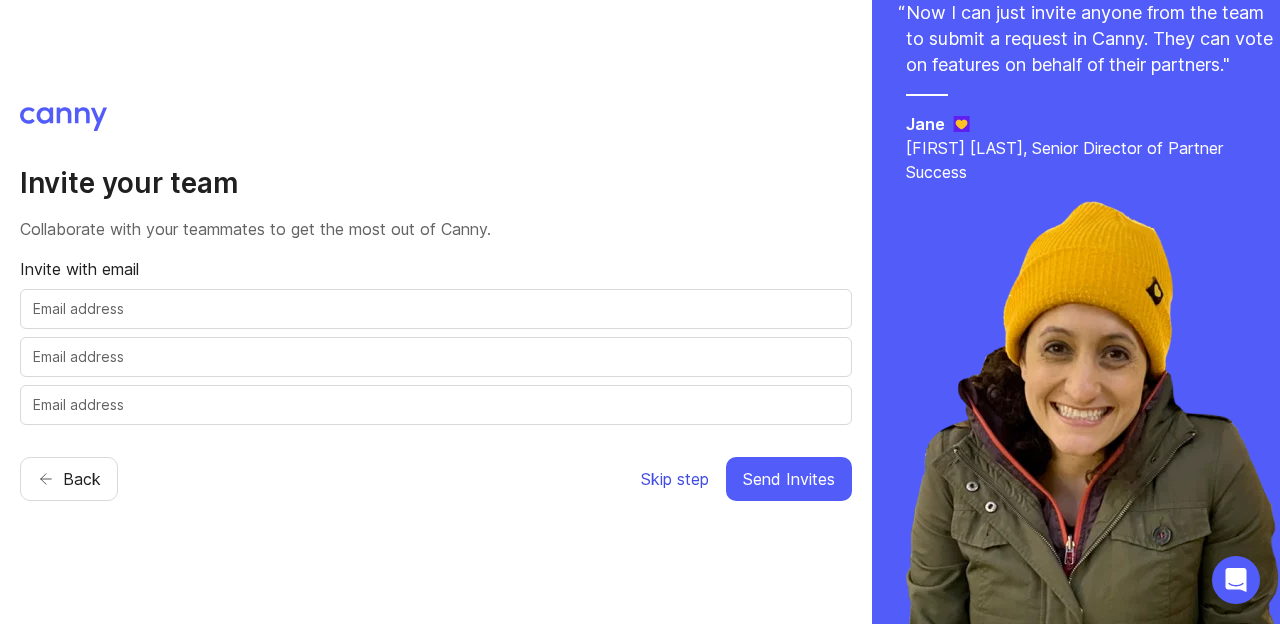 click on "Skip step" at bounding box center (675, 479) 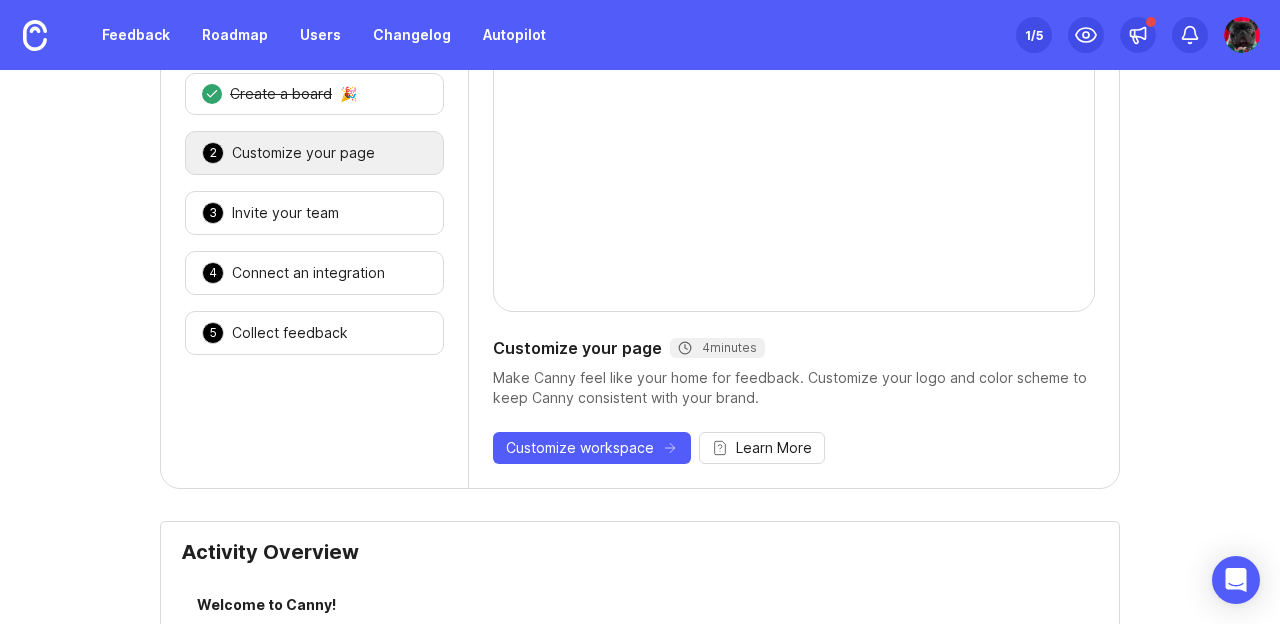 scroll, scrollTop: 250, scrollLeft: 0, axis: vertical 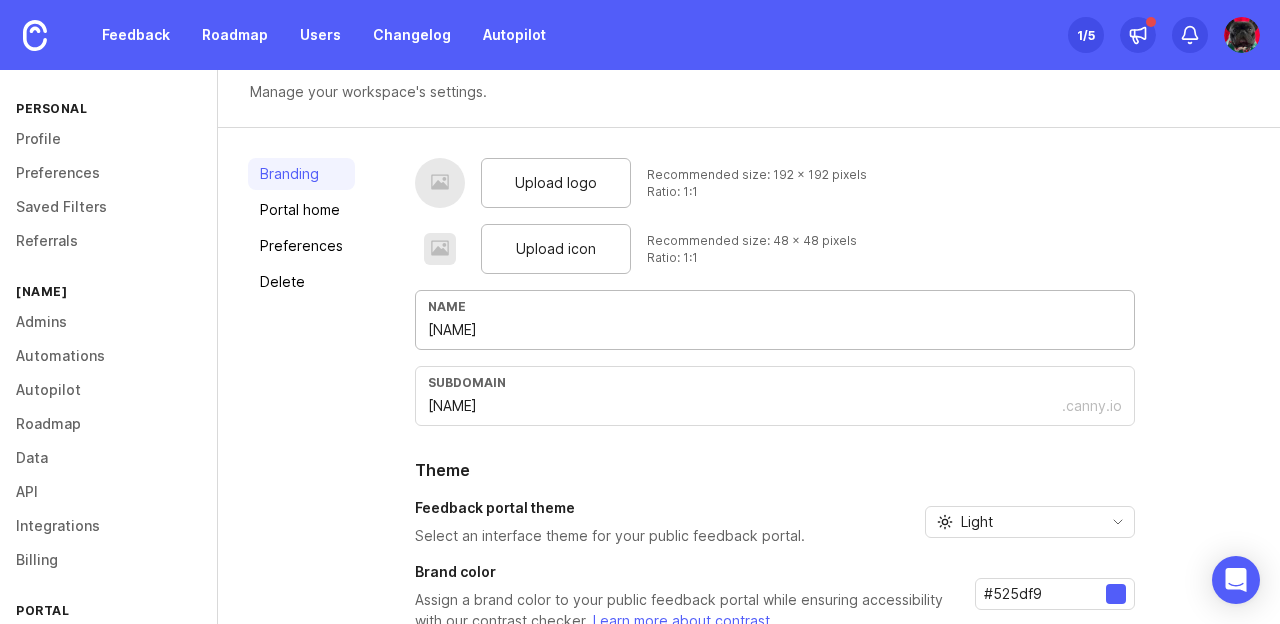 click on "[FIRST]" at bounding box center [775, 330] 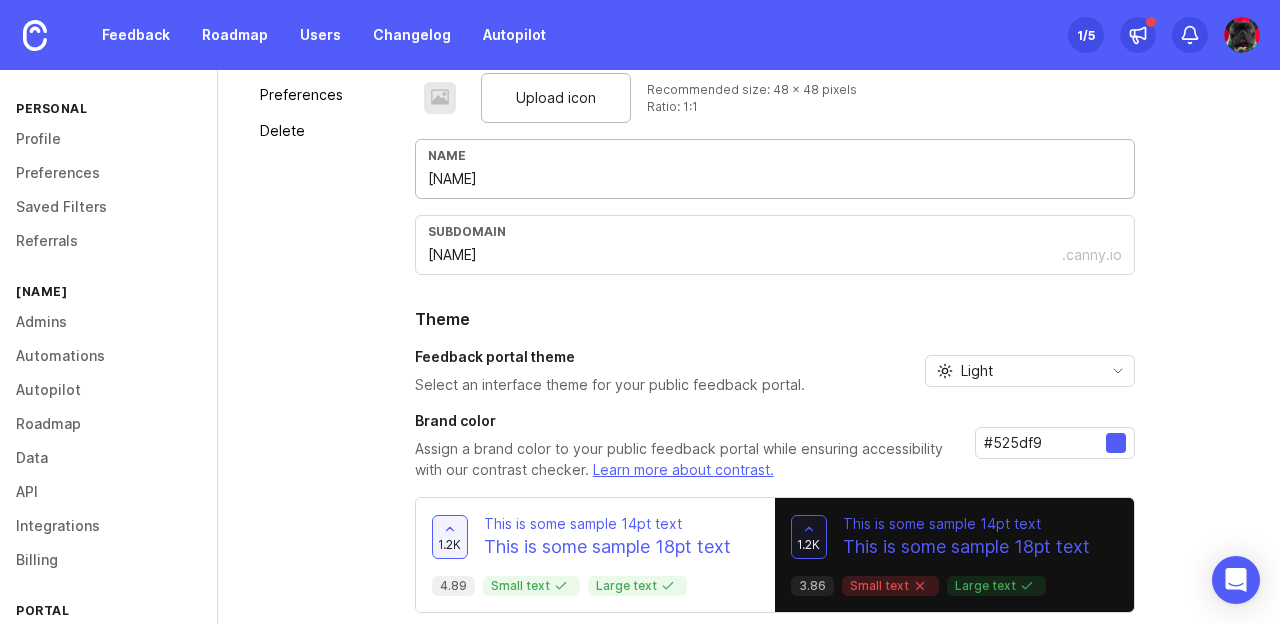 scroll, scrollTop: 0, scrollLeft: 0, axis: both 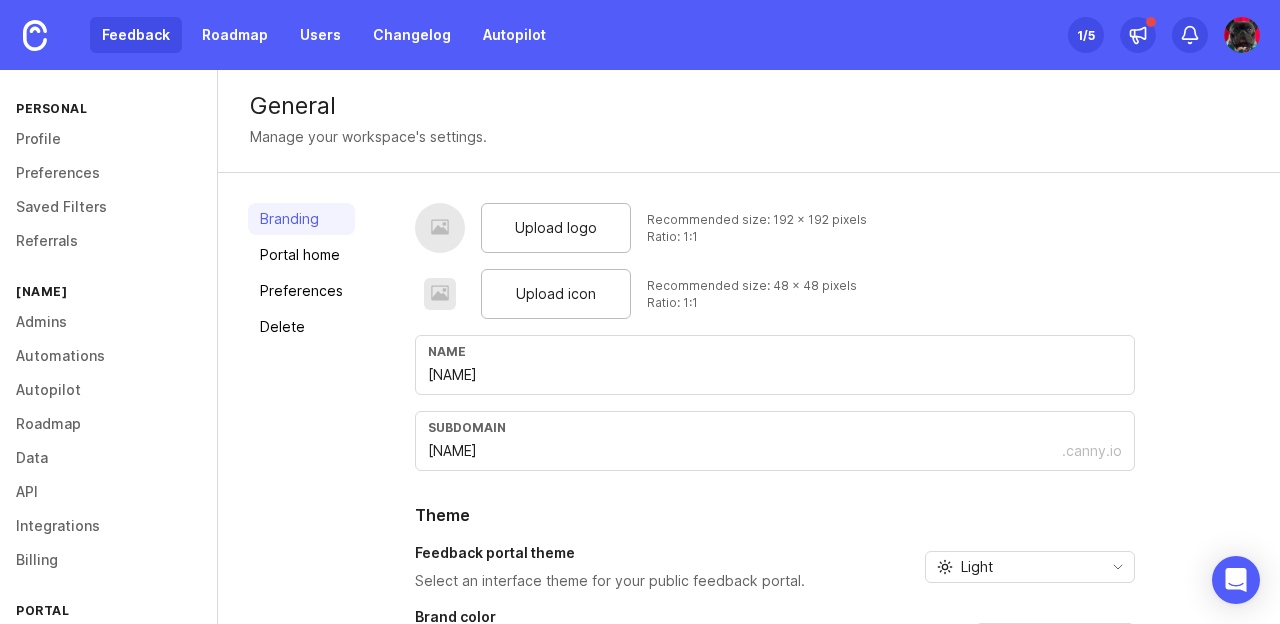 click on "Feedback" at bounding box center [136, 35] 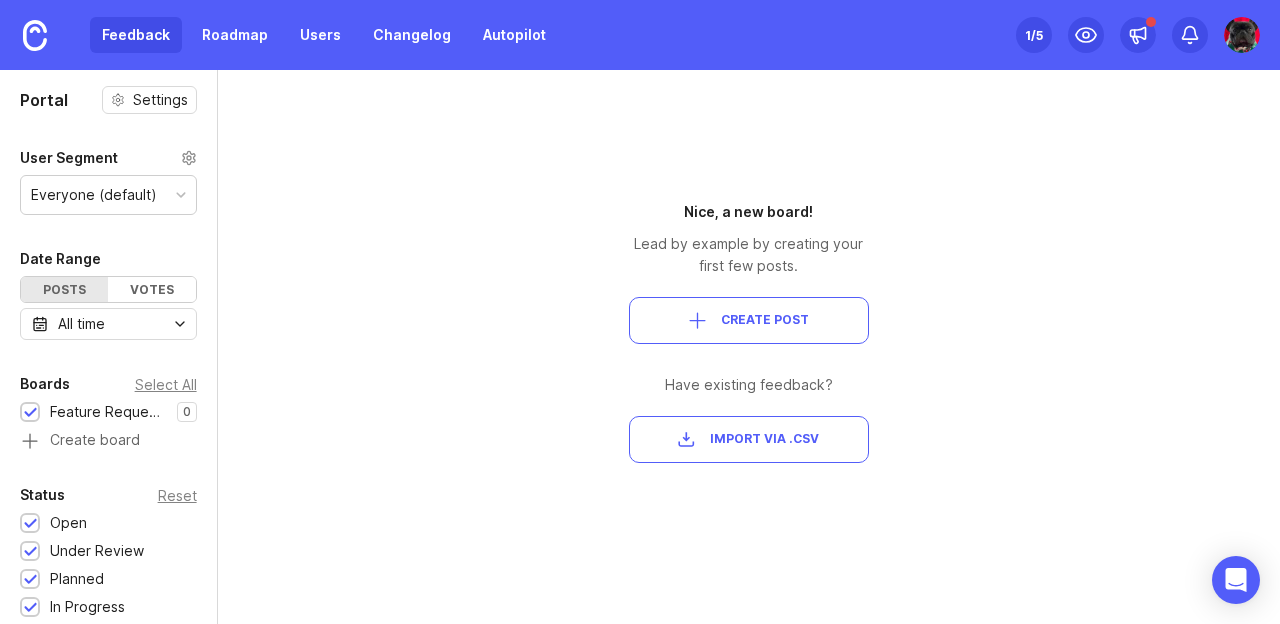click on "Create Post" at bounding box center [749, 320] 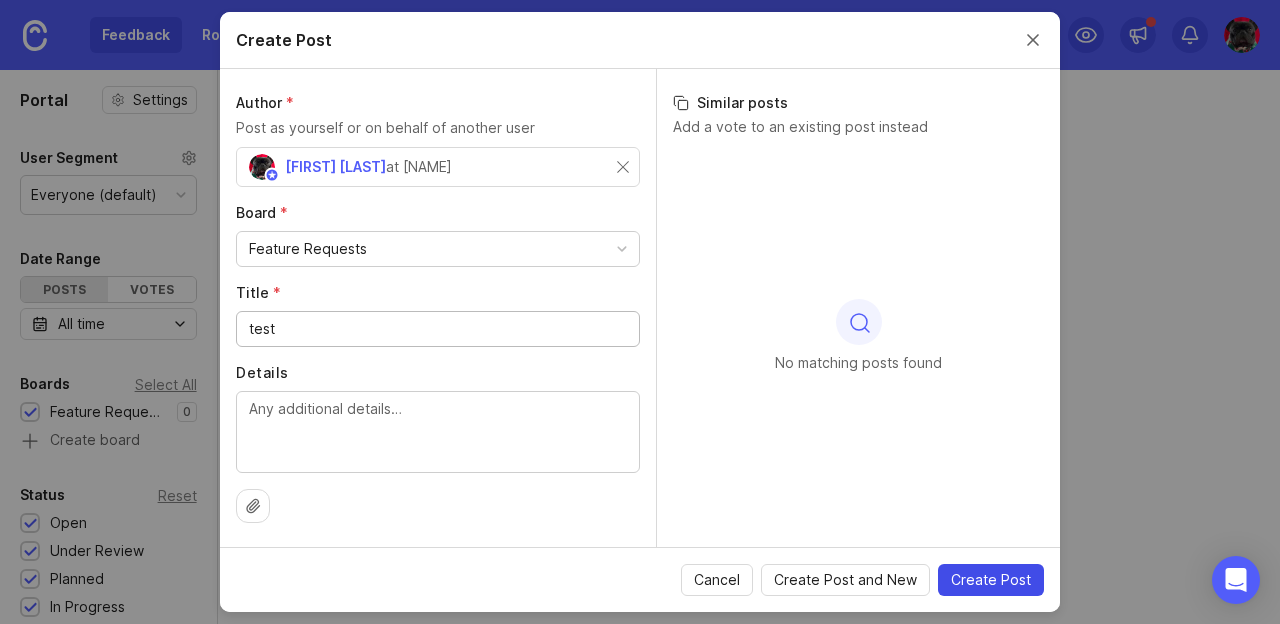 type on "test" 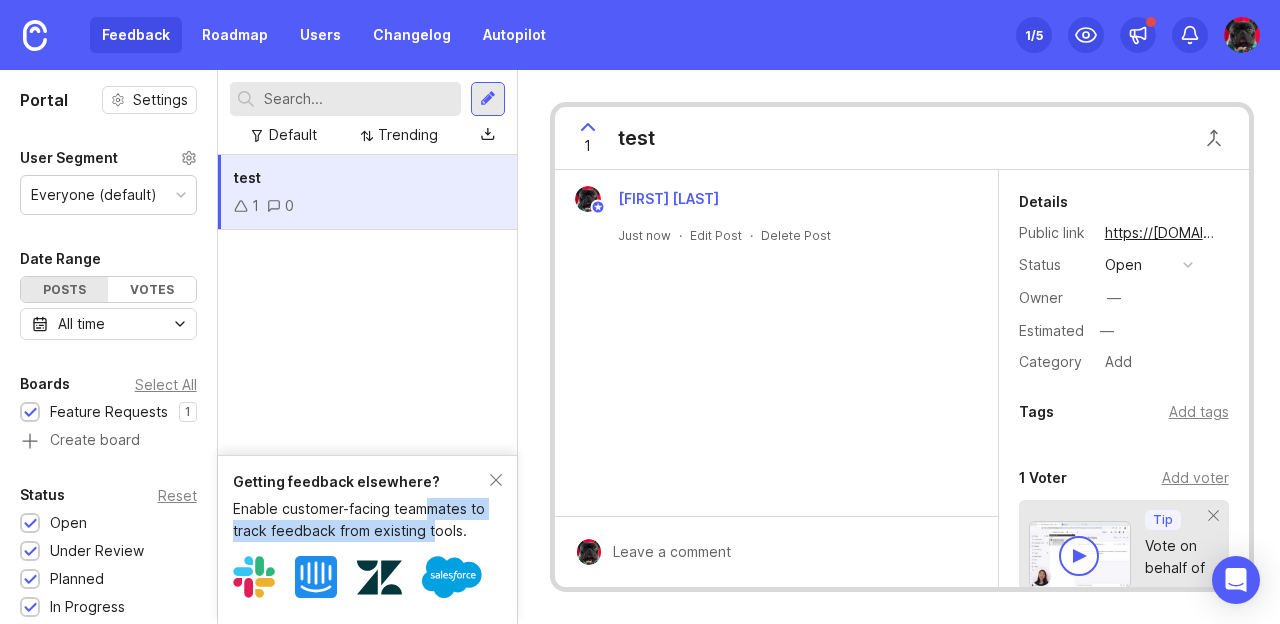 drag, startPoint x: 432, startPoint y: 510, endPoint x: 433, endPoint y: 528, distance: 18.027756 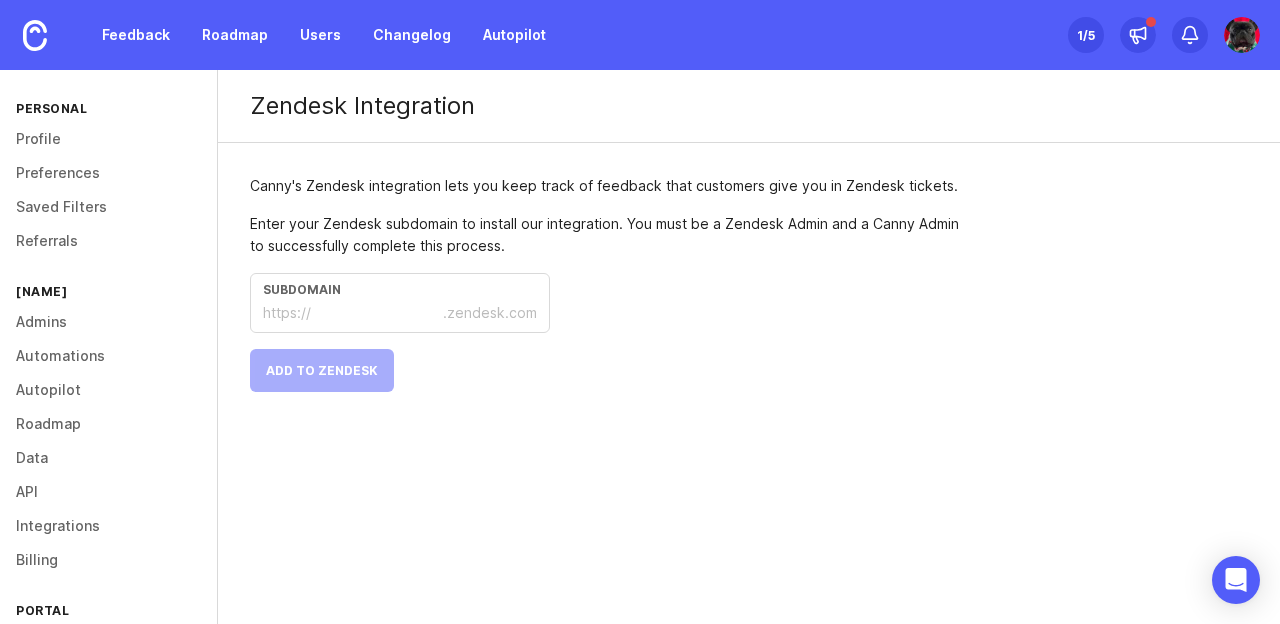 click at bounding box center (377, 313) 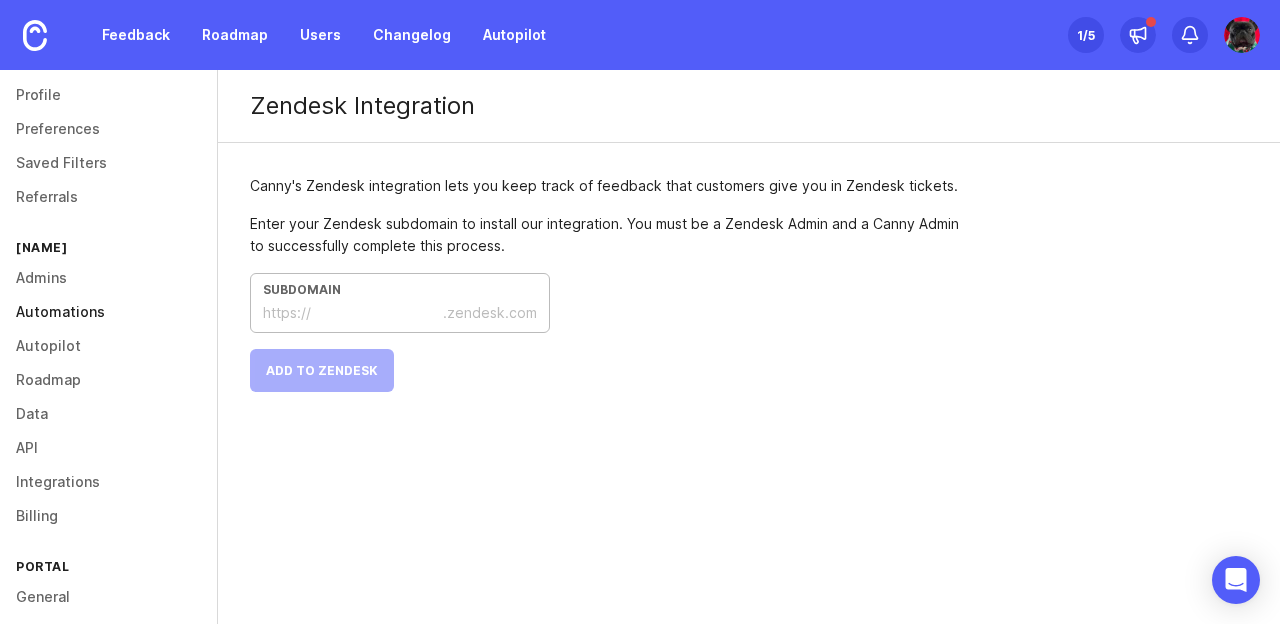 scroll, scrollTop: 53, scrollLeft: 0, axis: vertical 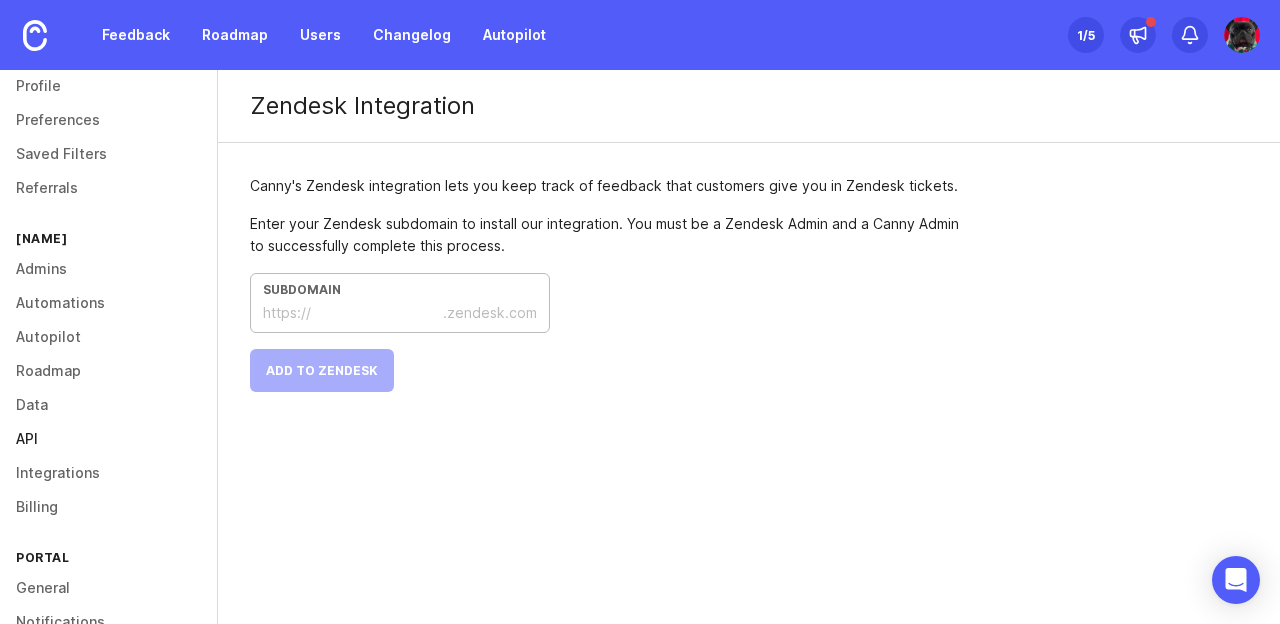 click on "API" at bounding box center (108, 439) 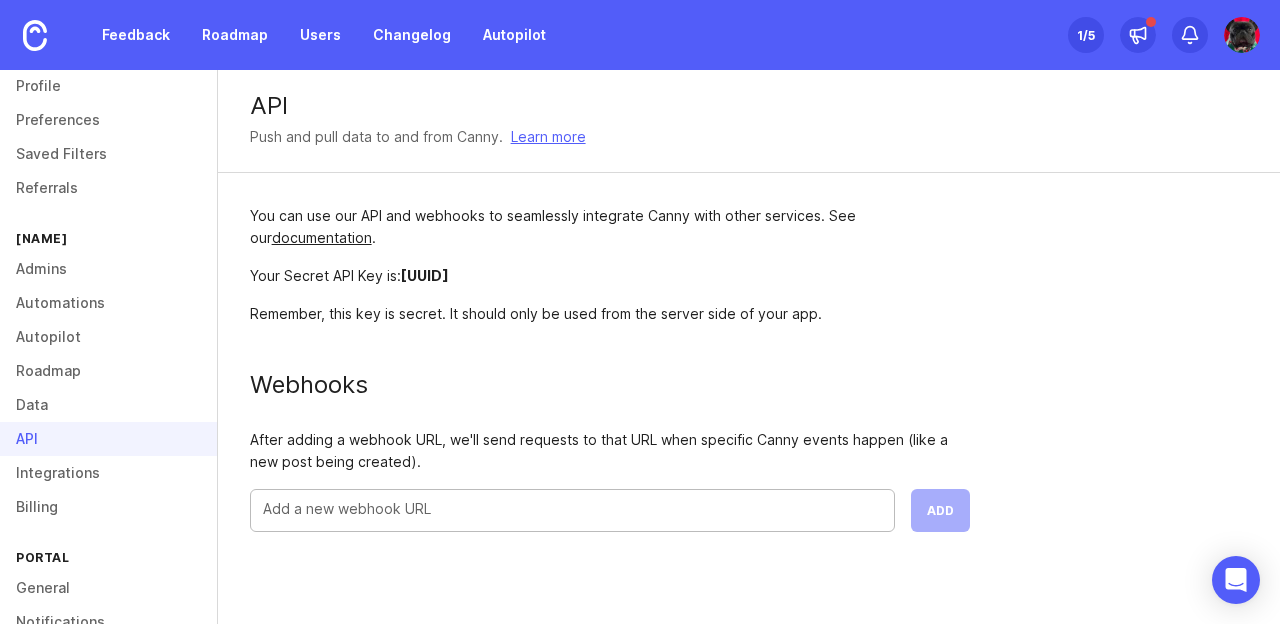 click at bounding box center (572, 509) 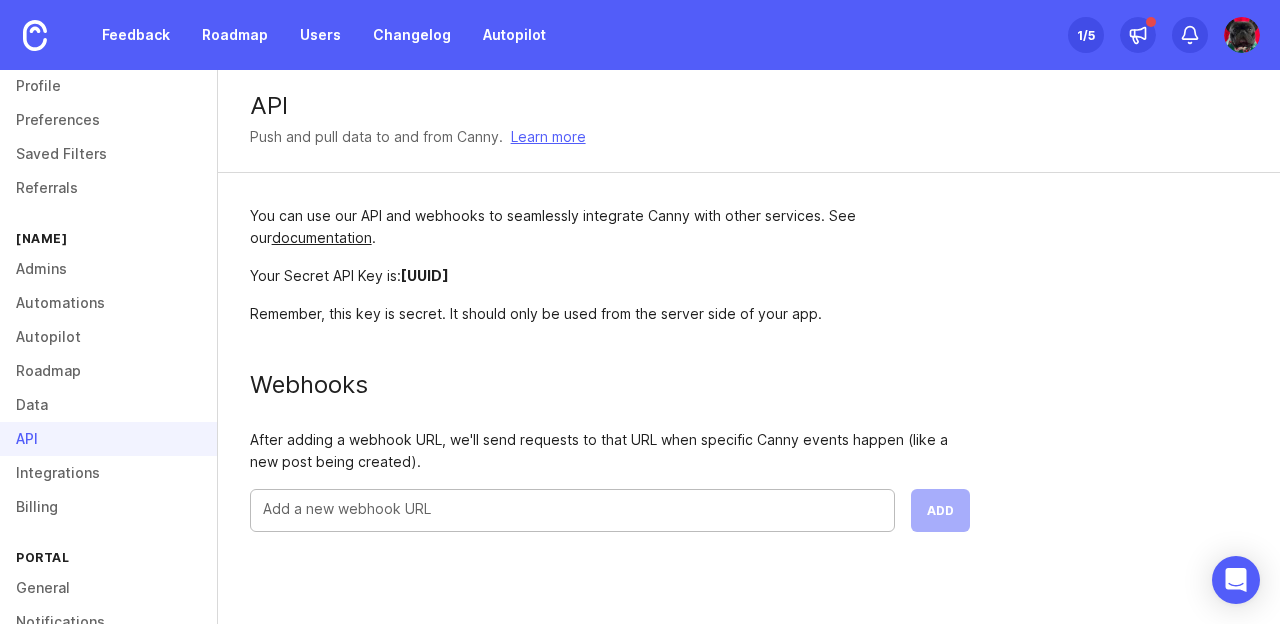 type on "s" 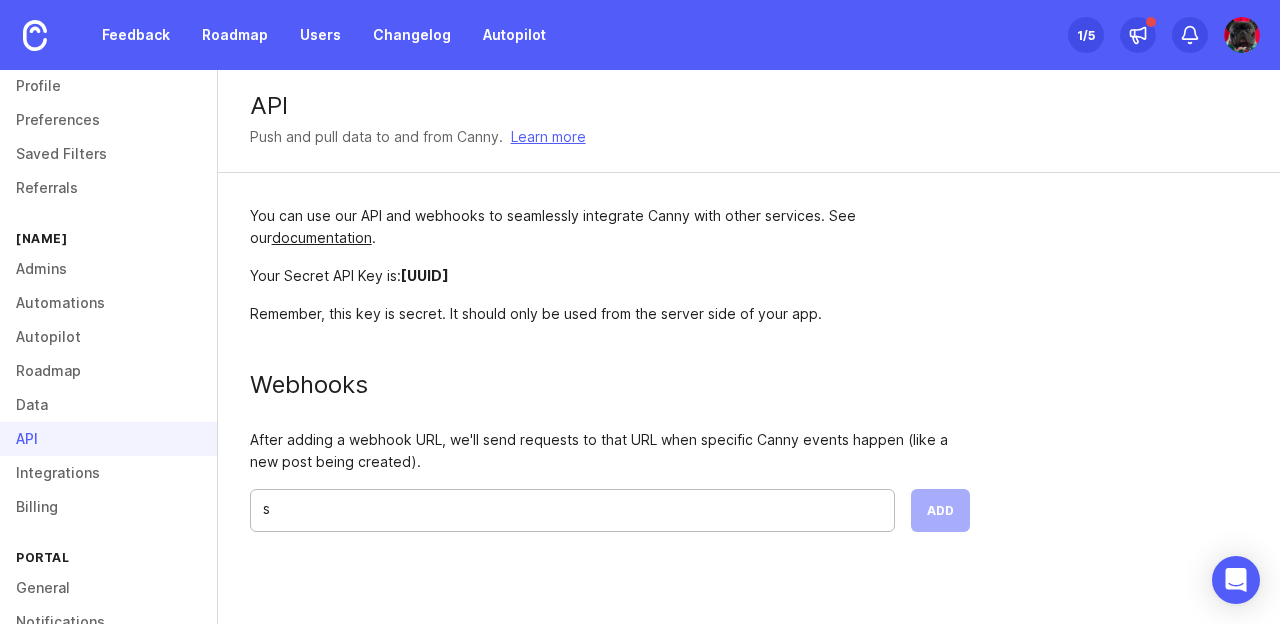 type 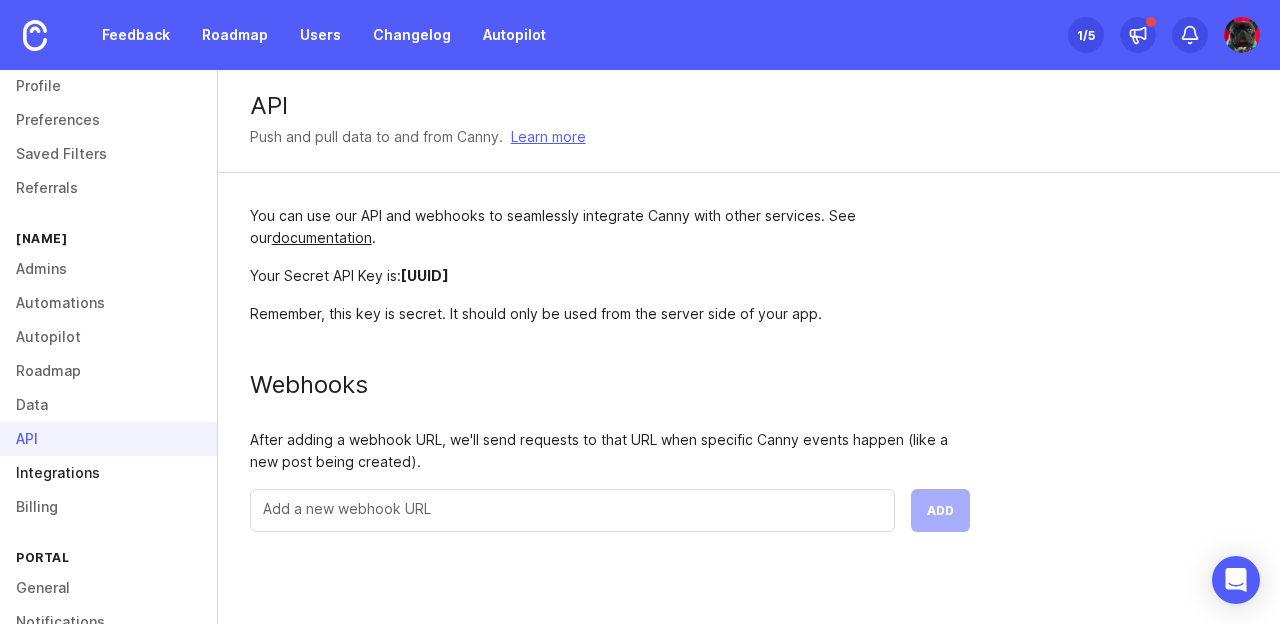 click on "Integrations" at bounding box center [108, 473] 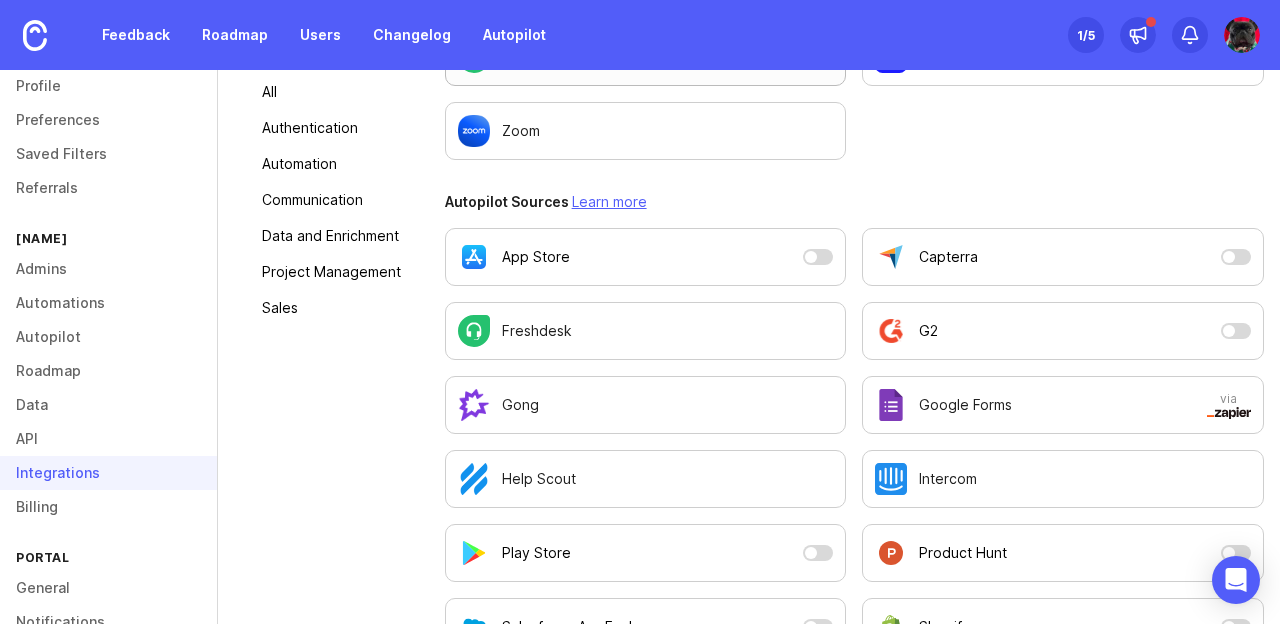 scroll, scrollTop: 322, scrollLeft: 0, axis: vertical 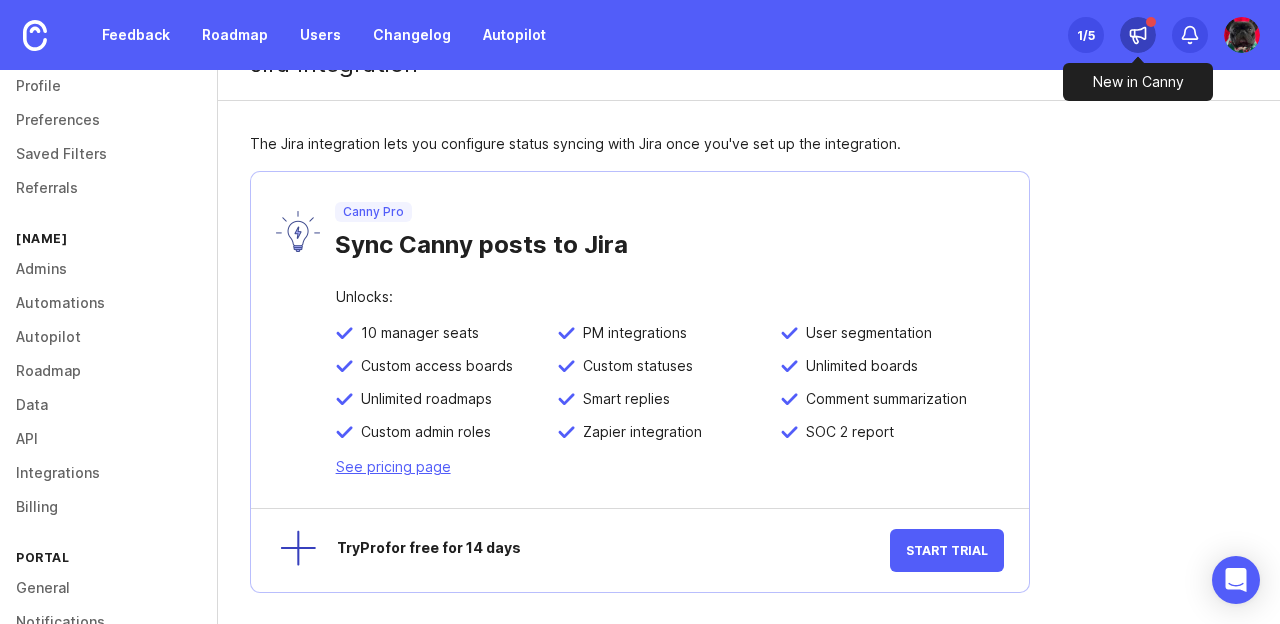 click 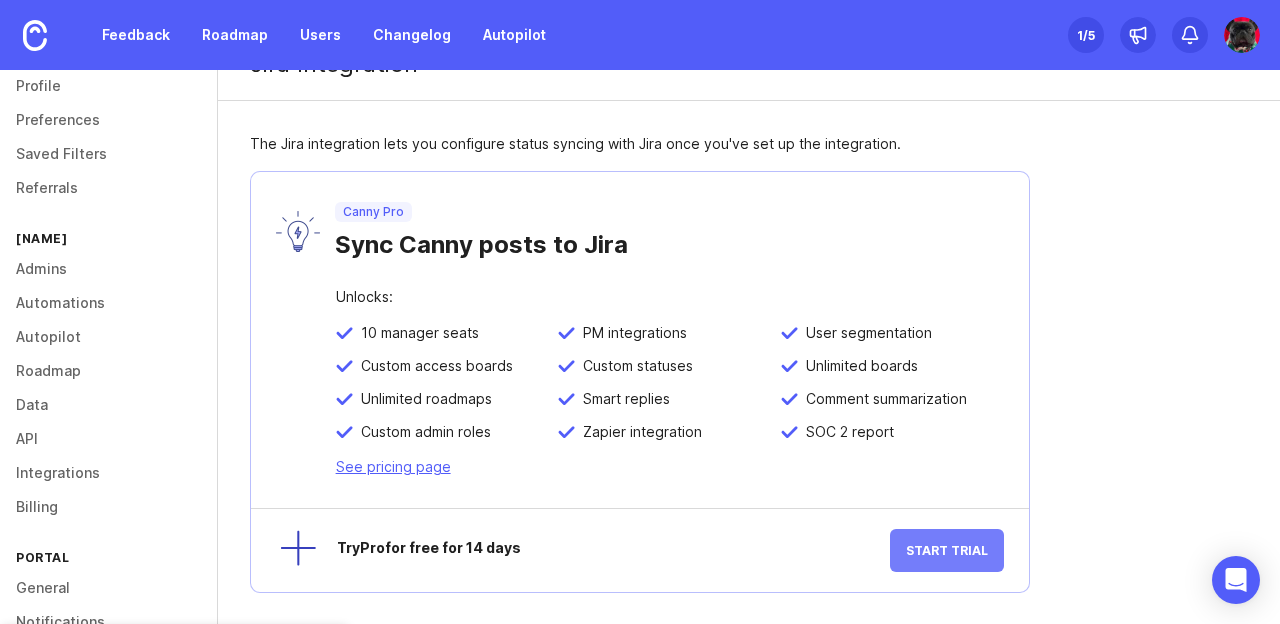 click on "Start Trial" at bounding box center [947, 550] 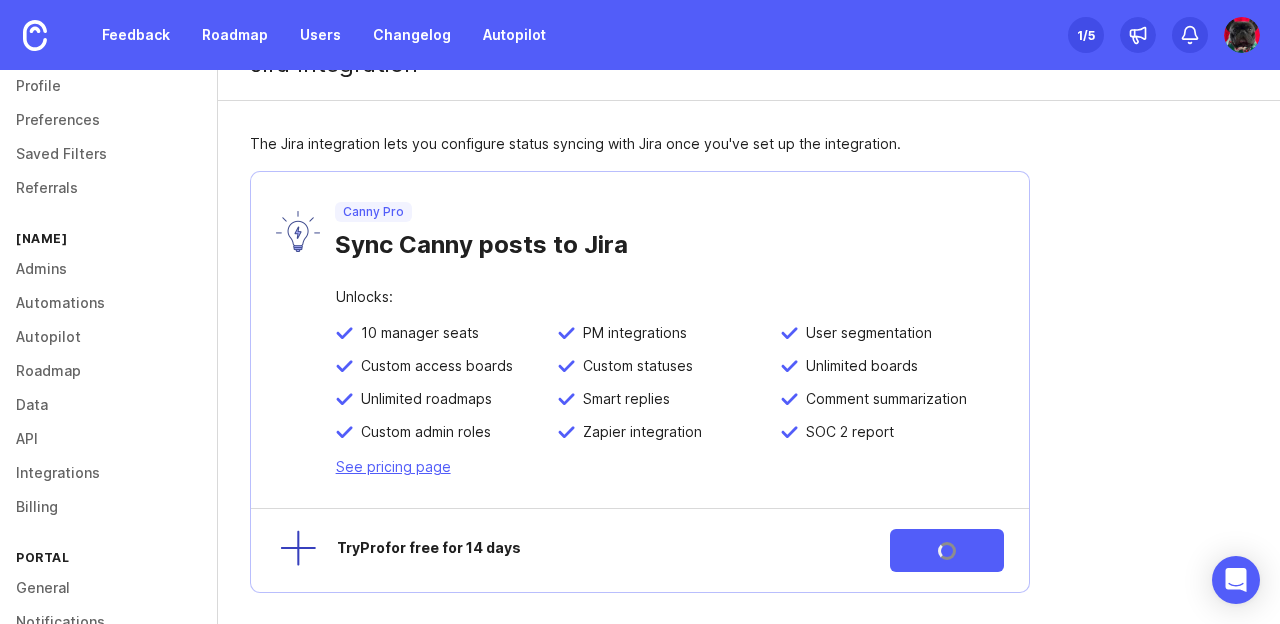 scroll, scrollTop: 0, scrollLeft: 0, axis: both 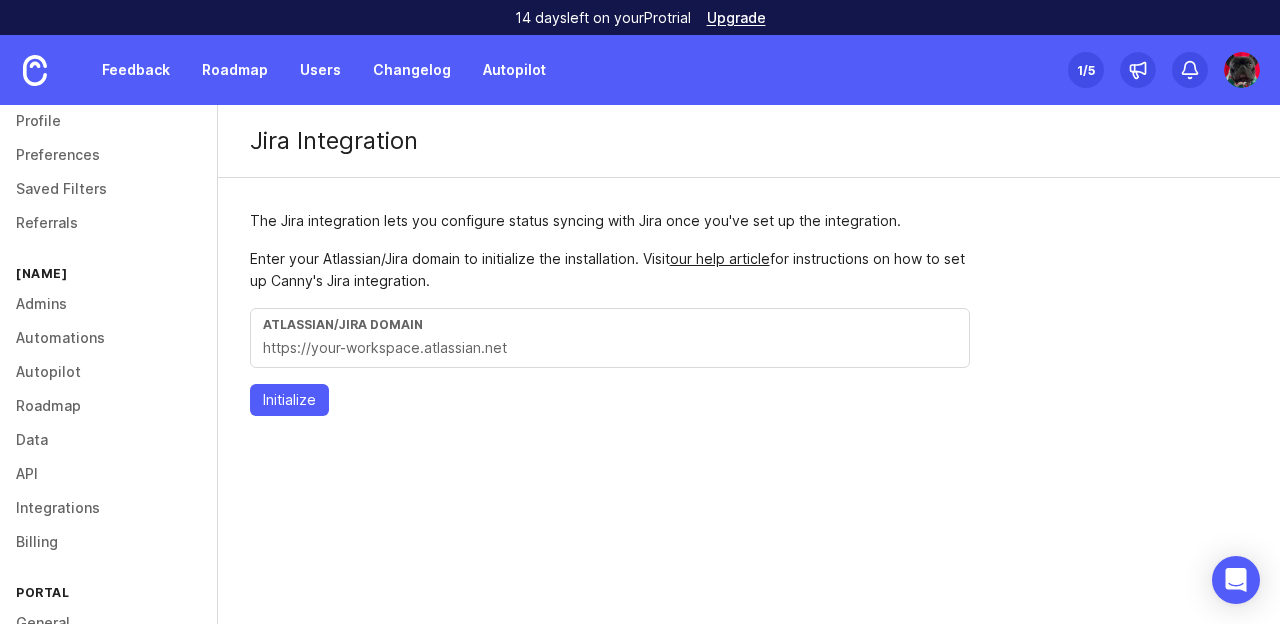 click on "The Jira integration lets you configure status syncing with Jira once you've set up the integration." at bounding box center (610, 221) 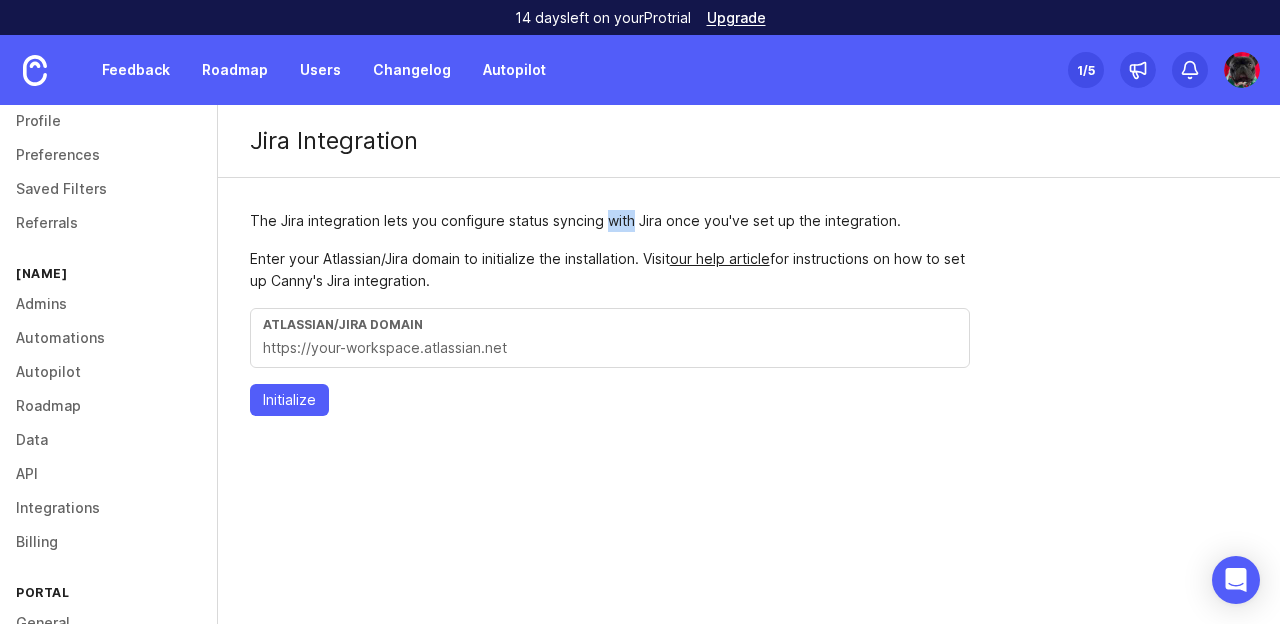 click on "The Jira integration lets you configure status syncing with Jira once you've set up the integration." at bounding box center [610, 221] 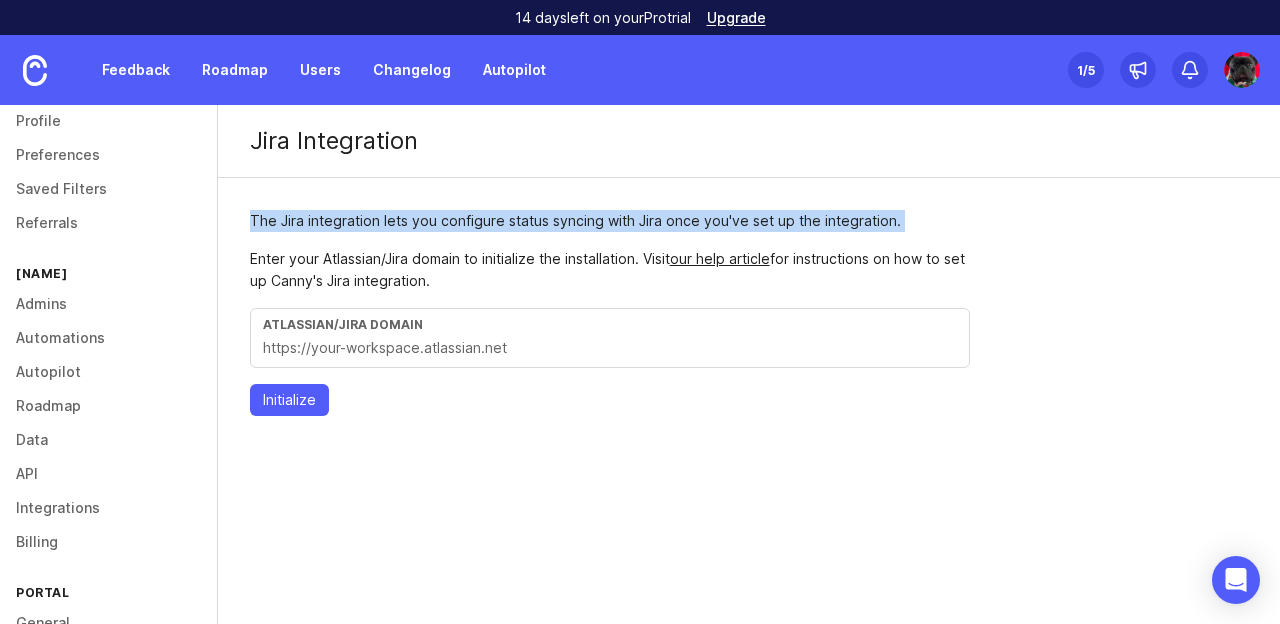 click on "The Jira integration lets you configure status syncing with Jira once you've set up the integration." at bounding box center (610, 221) 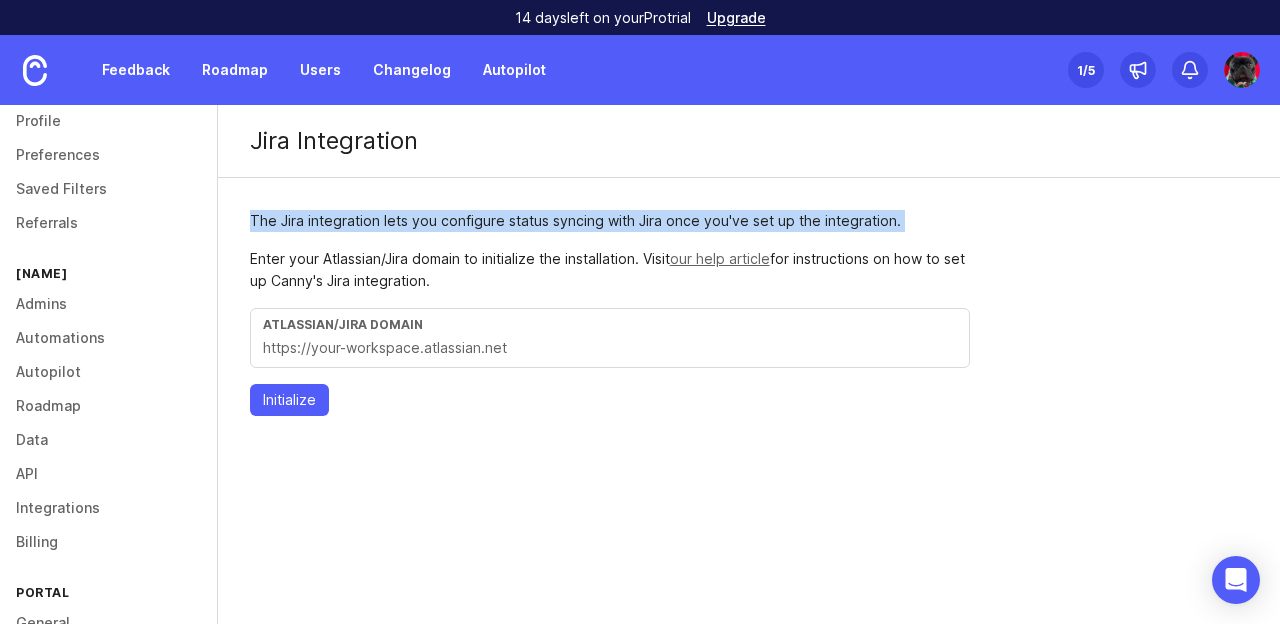 click on "our help article" at bounding box center (720, 258) 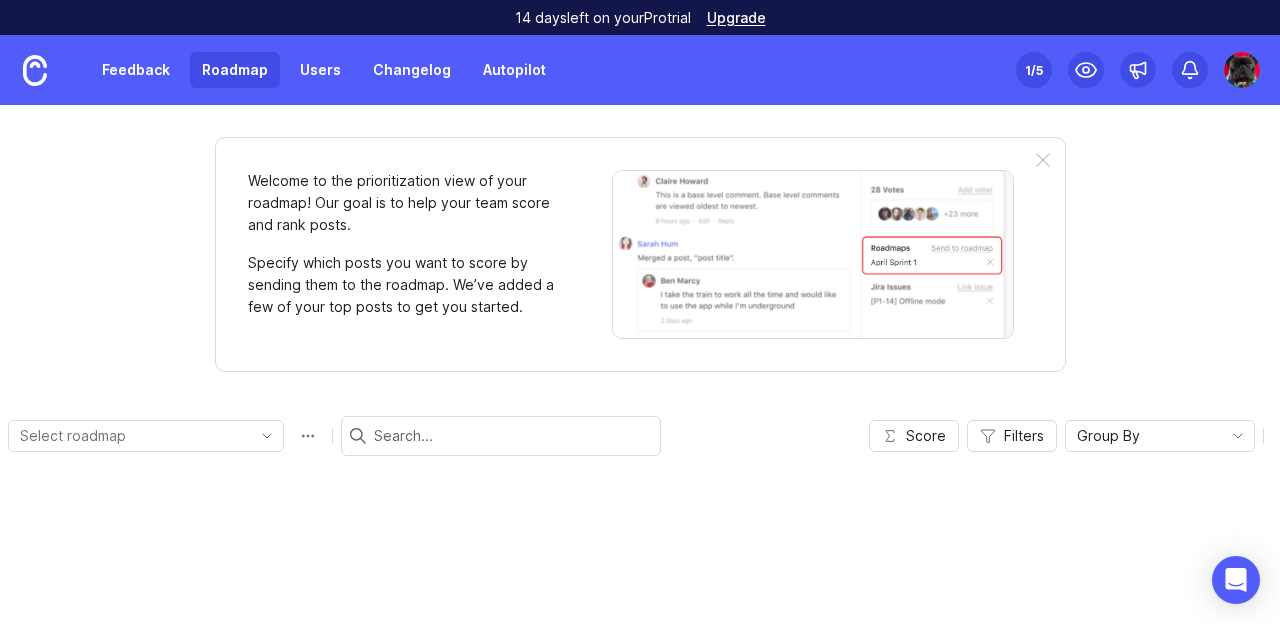 scroll, scrollTop: 0, scrollLeft: 0, axis: both 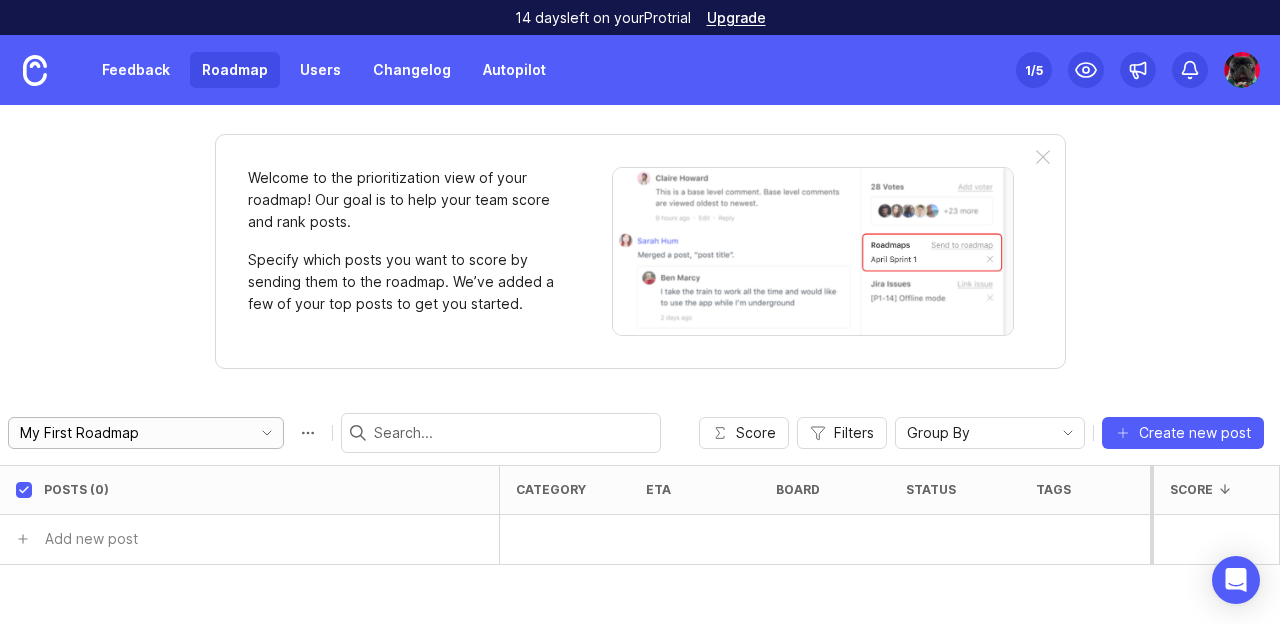 click on "My First Roadmap" at bounding box center [146, 433] 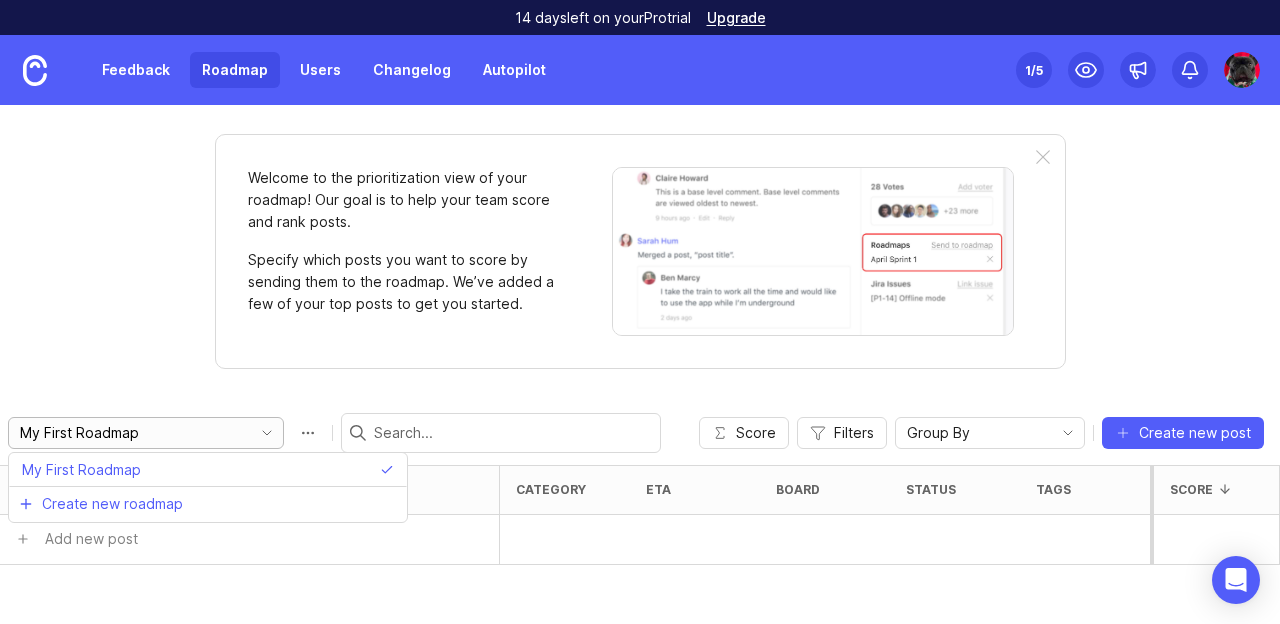 click on "My First Roadmap" at bounding box center (146, 433) 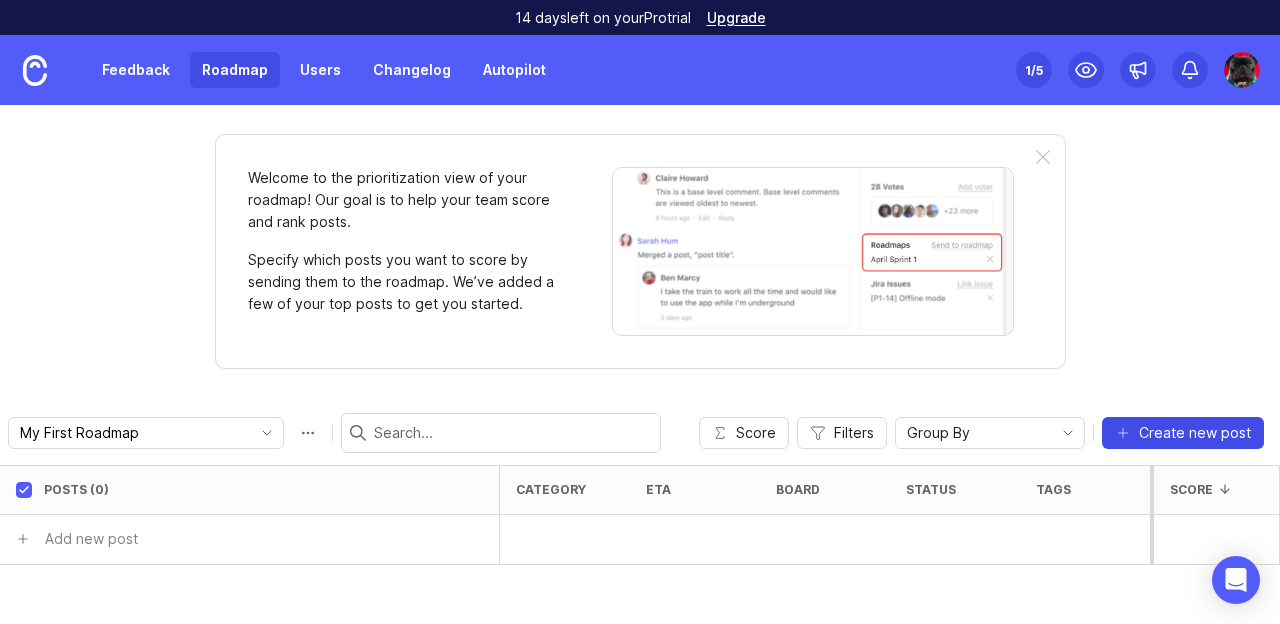 click on "Create new post" at bounding box center (1195, 433) 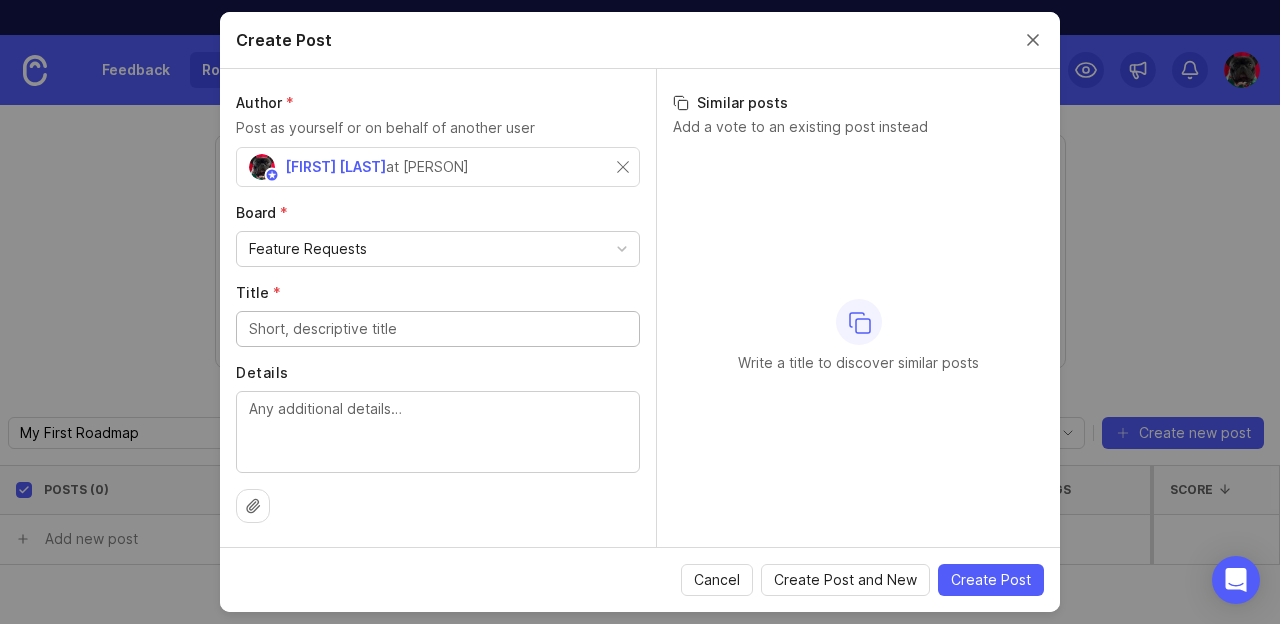 click on "Feature Requests" at bounding box center [438, 249] 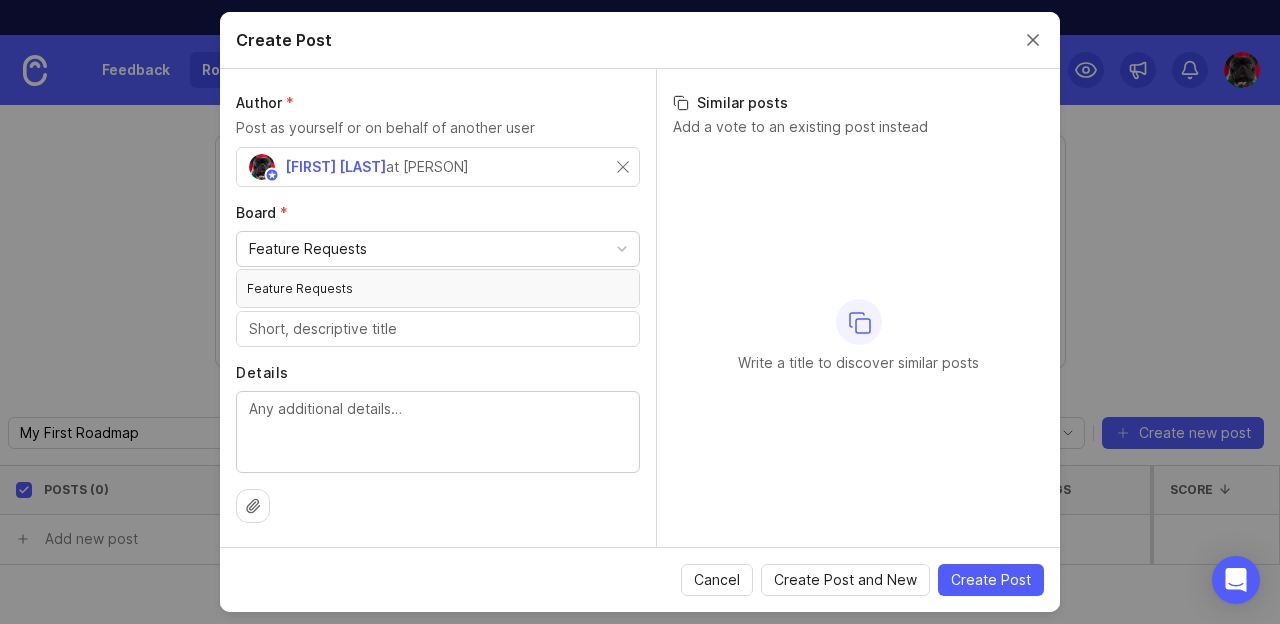 click on "Feature Requests" at bounding box center [438, 249] 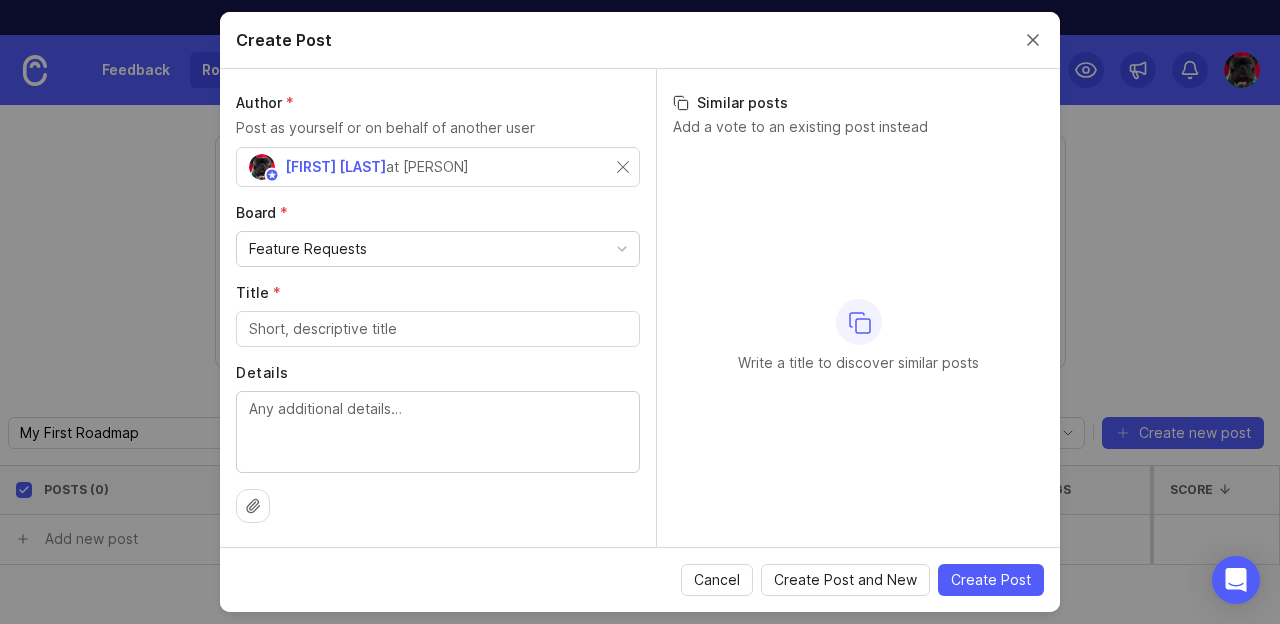 click at bounding box center [438, 329] 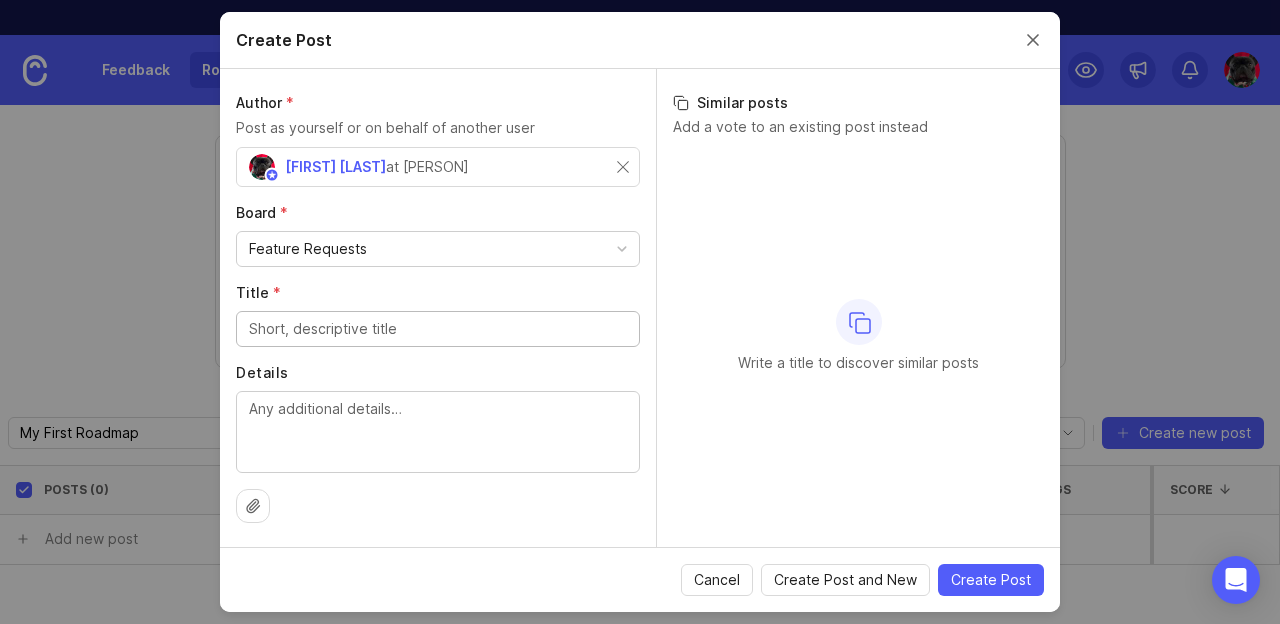 click on "Title *" at bounding box center [438, 329] 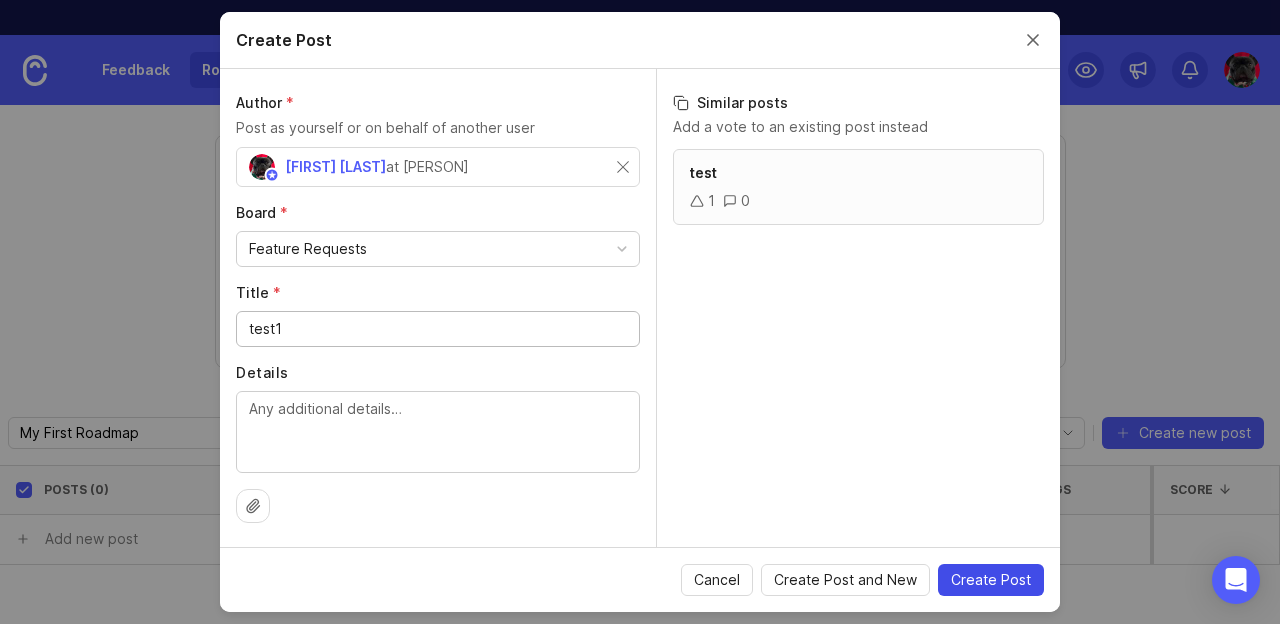 type on "test1" 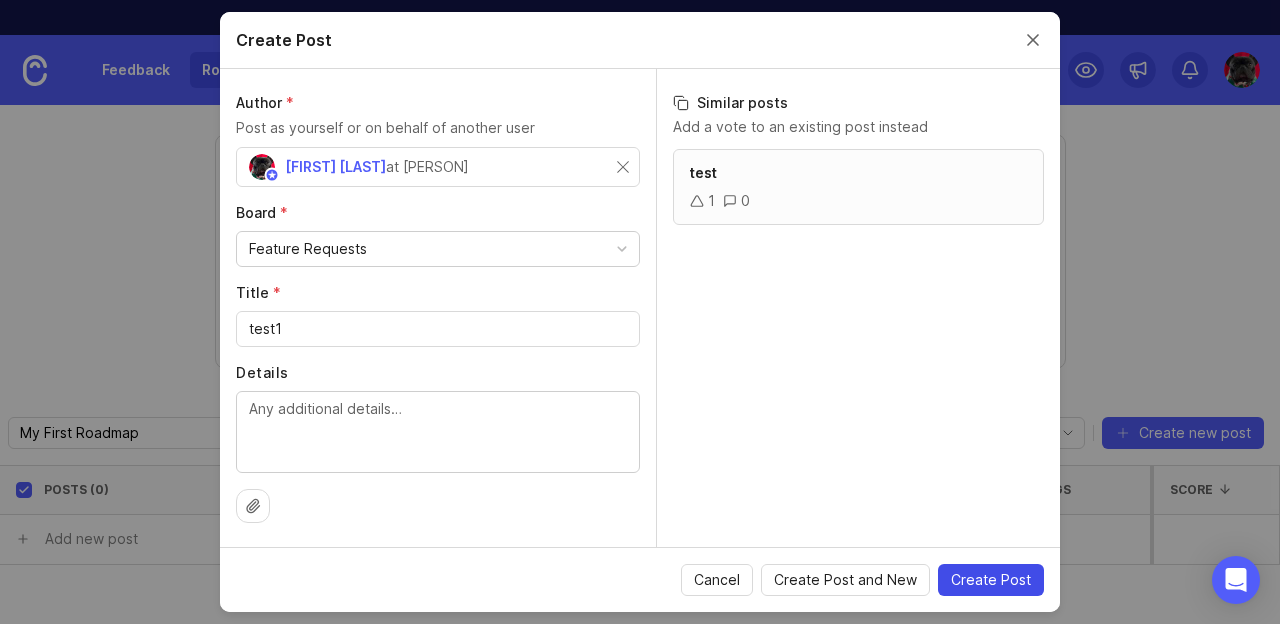 click on "Create Post" at bounding box center [991, 580] 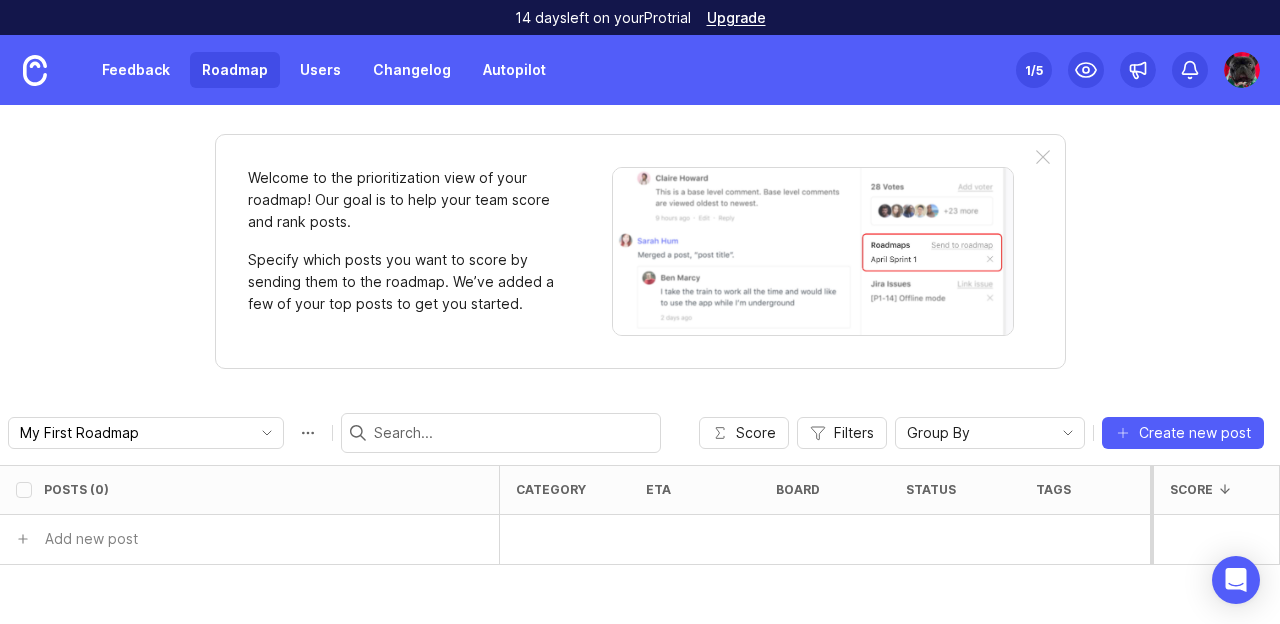 checkbox on "false" 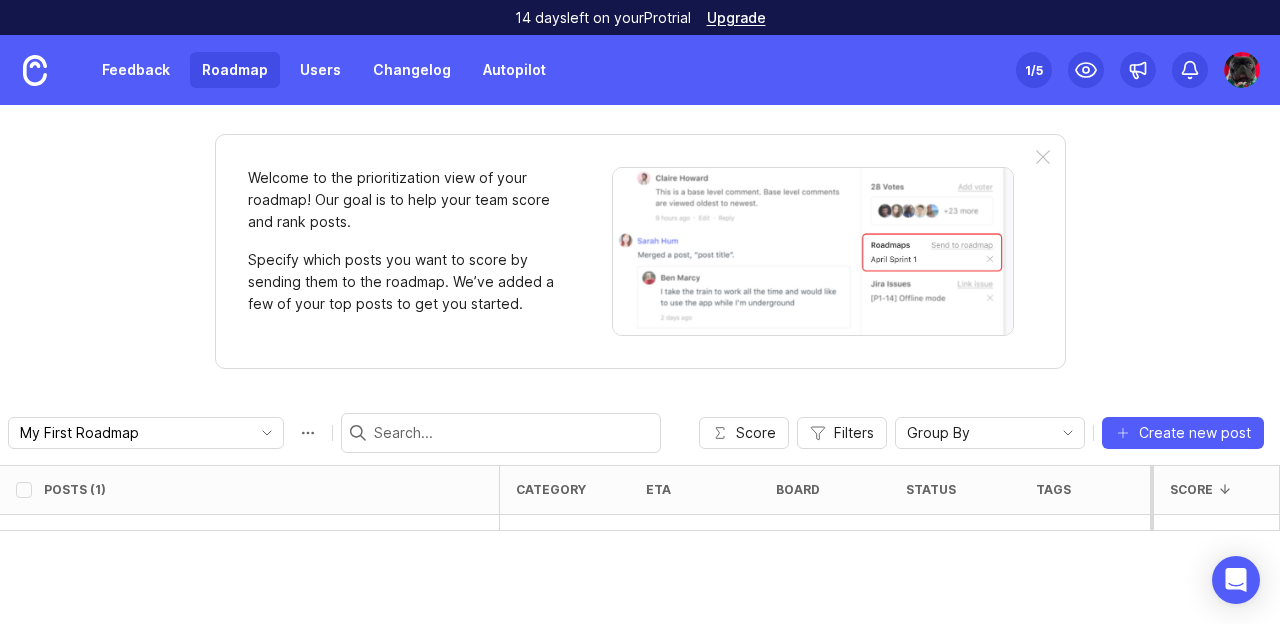 scroll, scrollTop: 0, scrollLeft: 0, axis: both 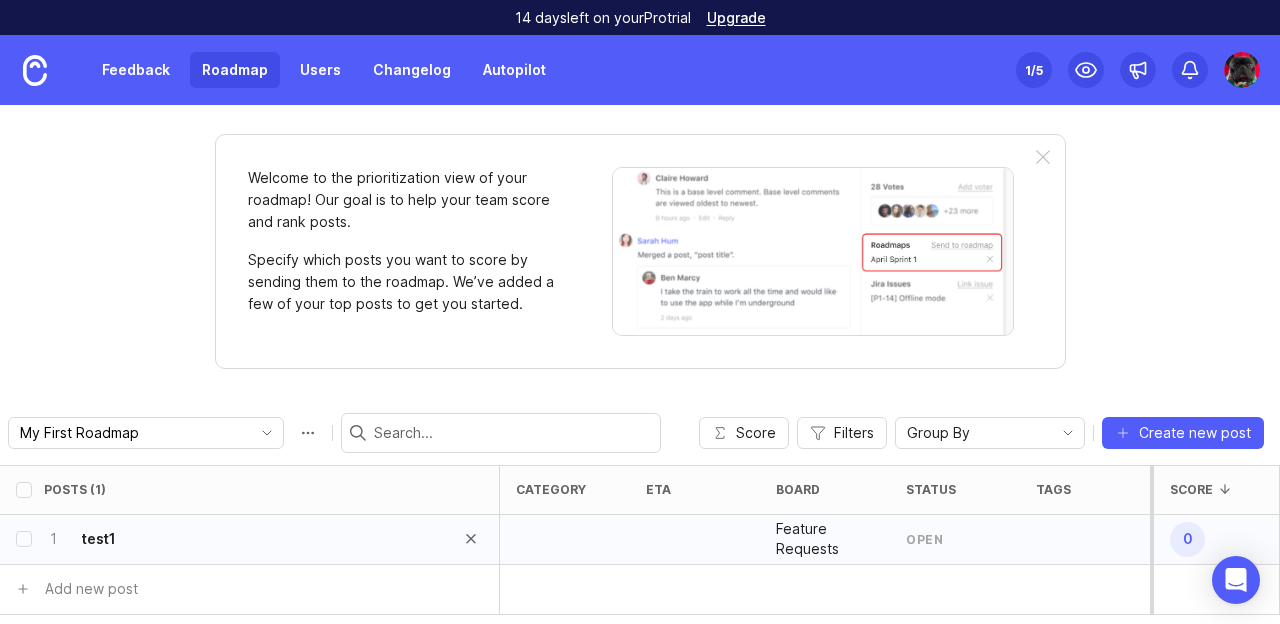 click on "test1" at bounding box center (99, 539) 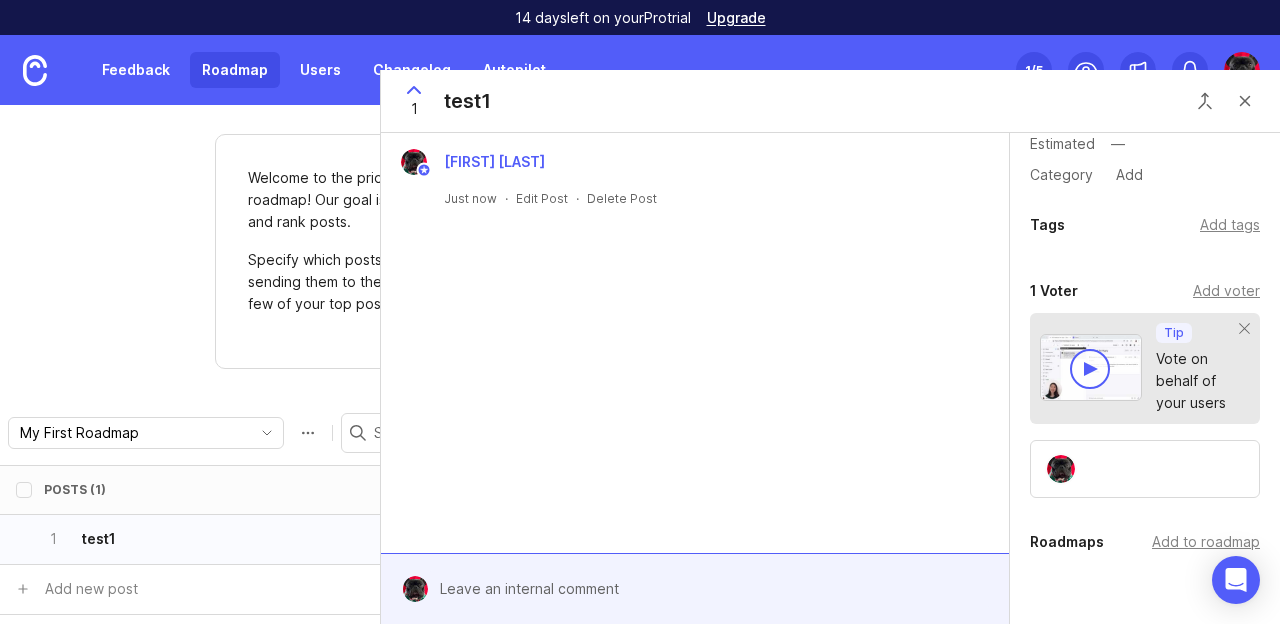 scroll, scrollTop: 0, scrollLeft: 0, axis: both 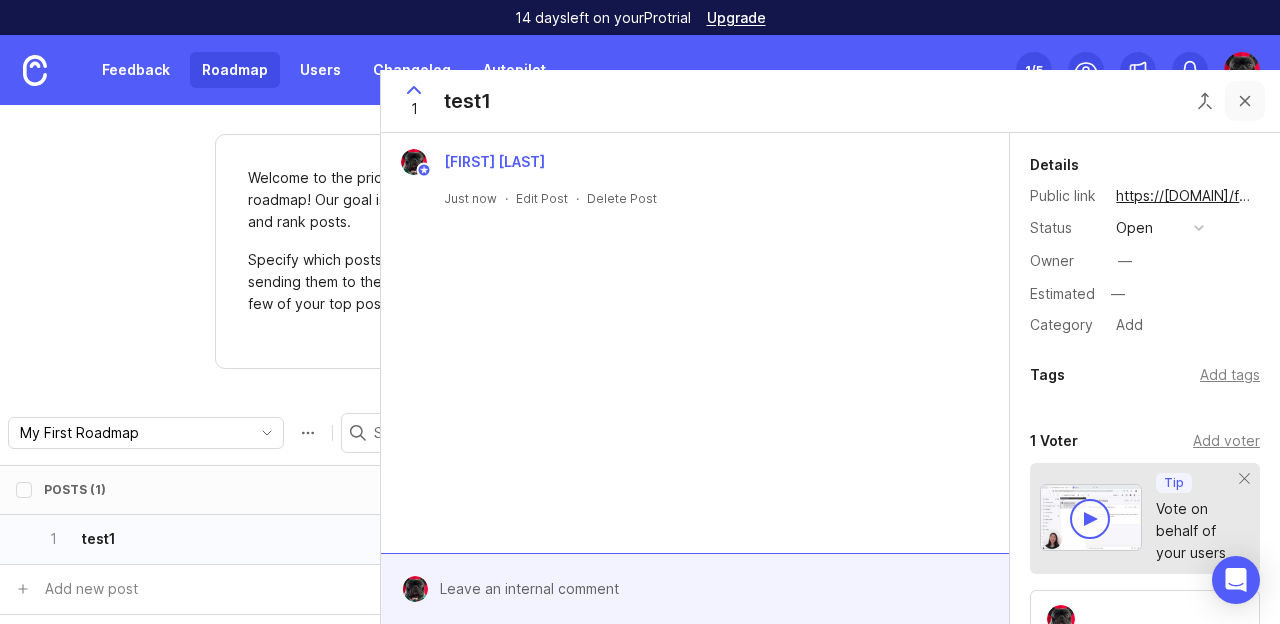 click at bounding box center (1245, 101) 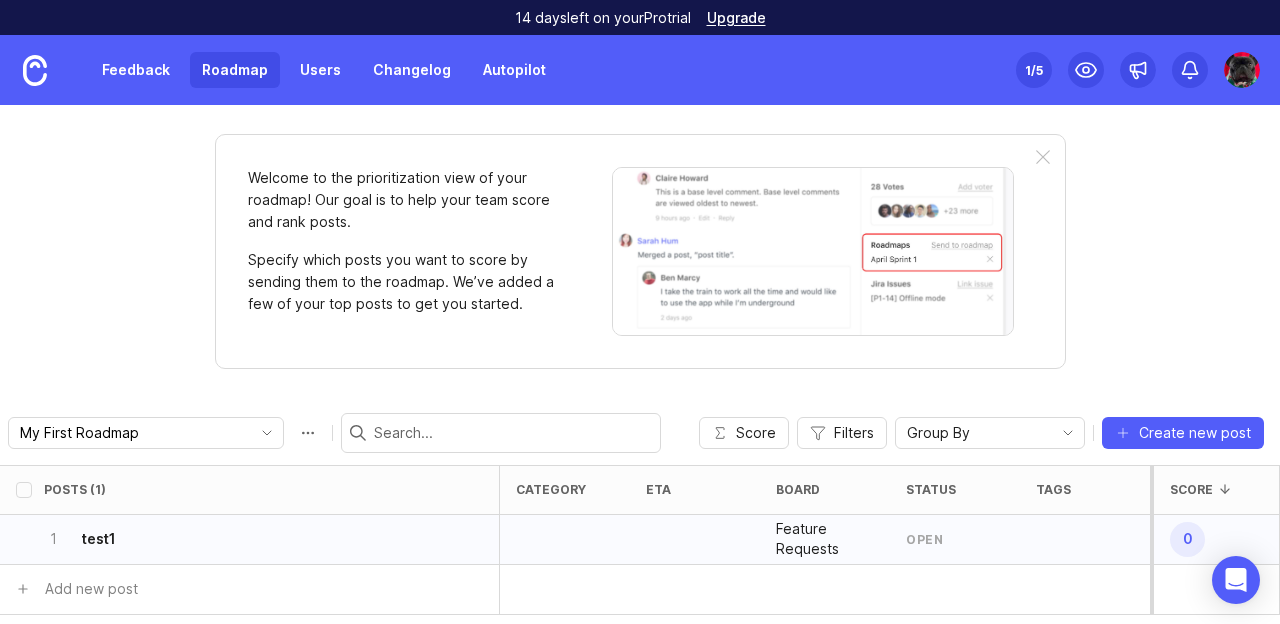 scroll, scrollTop: 1, scrollLeft: 0, axis: vertical 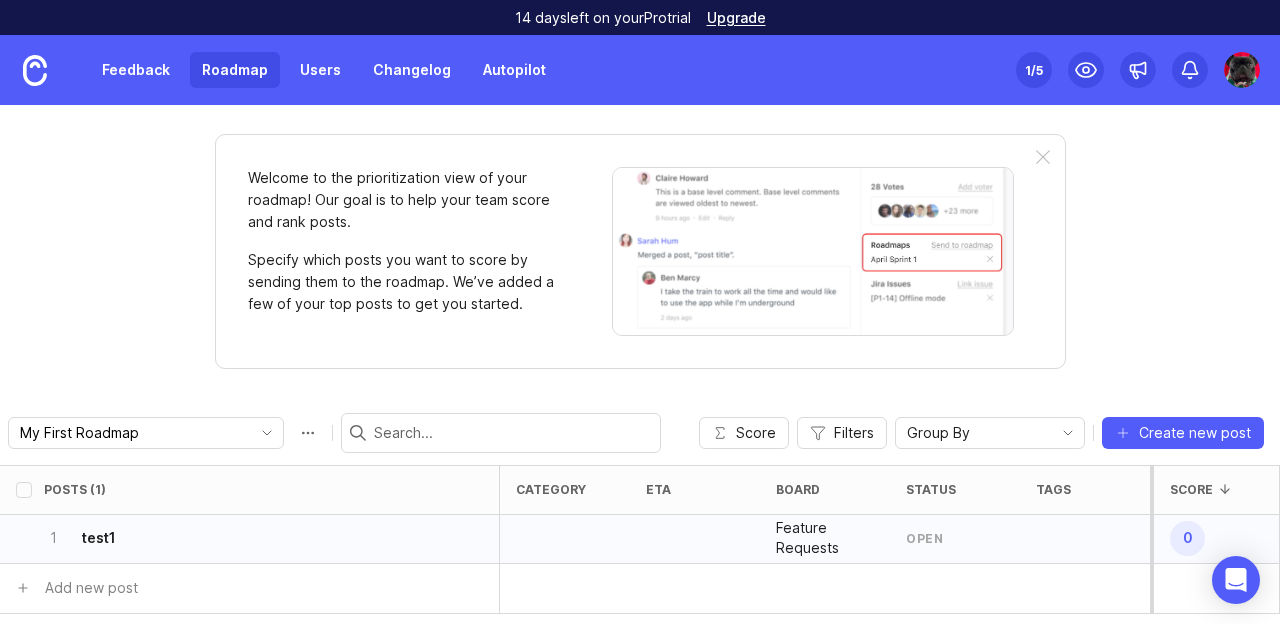 click at bounding box center (1085, 539) 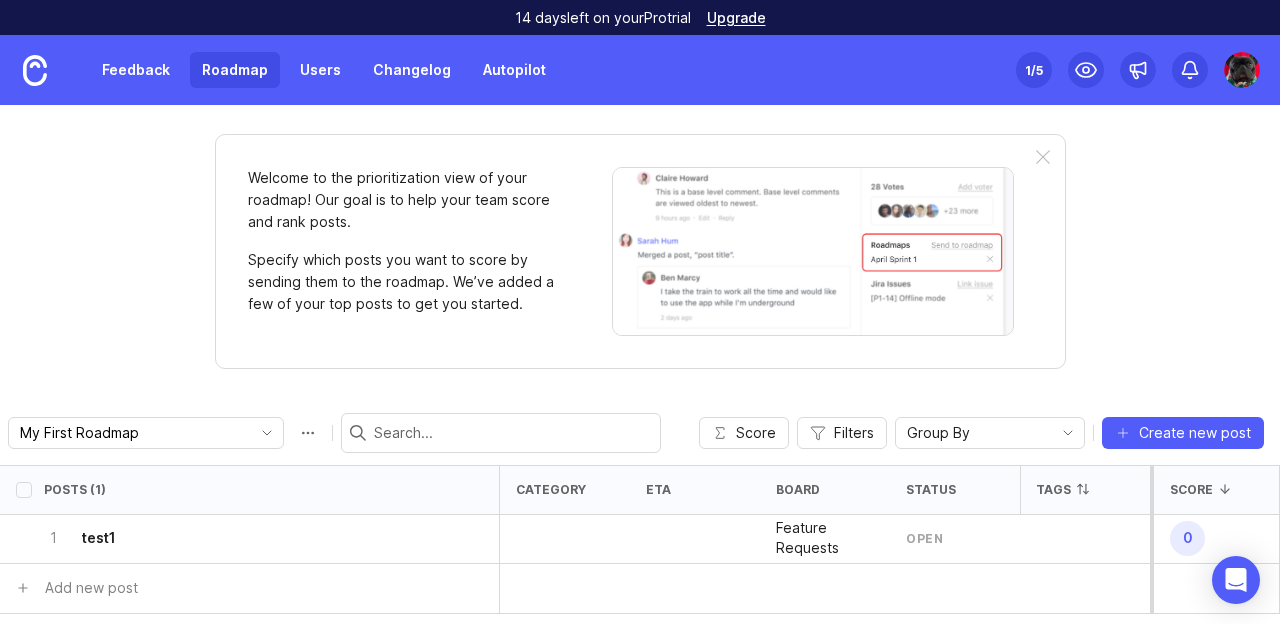 click on "tags" at bounding box center (1085, 490) 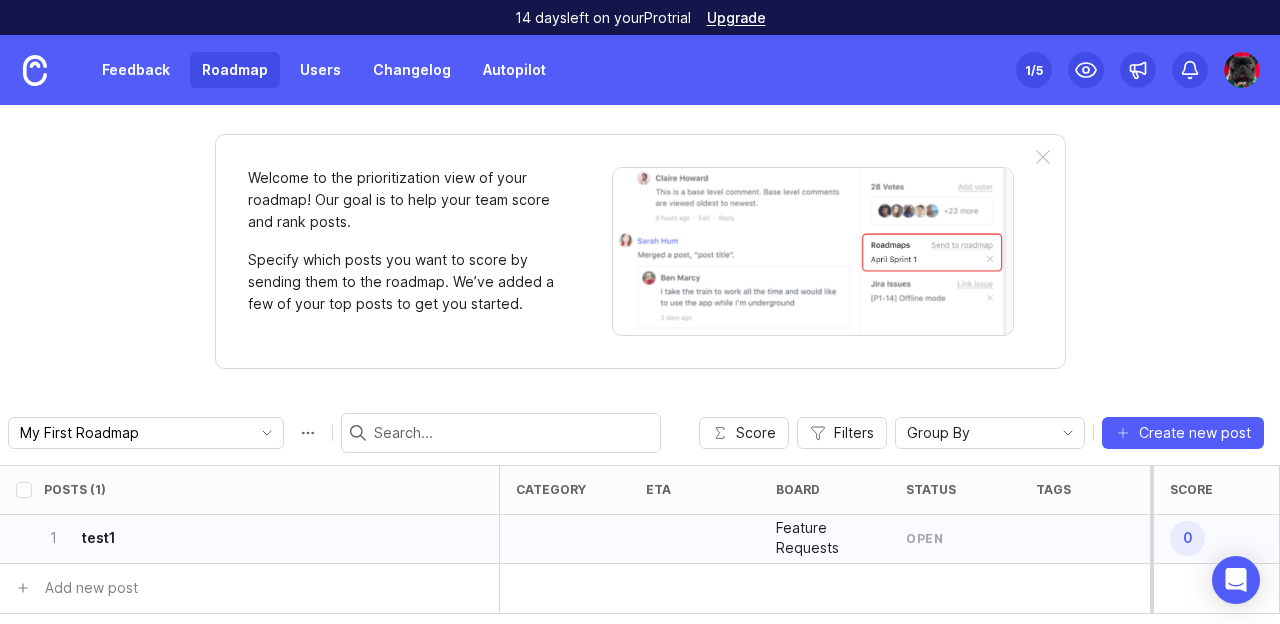 click at bounding box center [1085, 539] 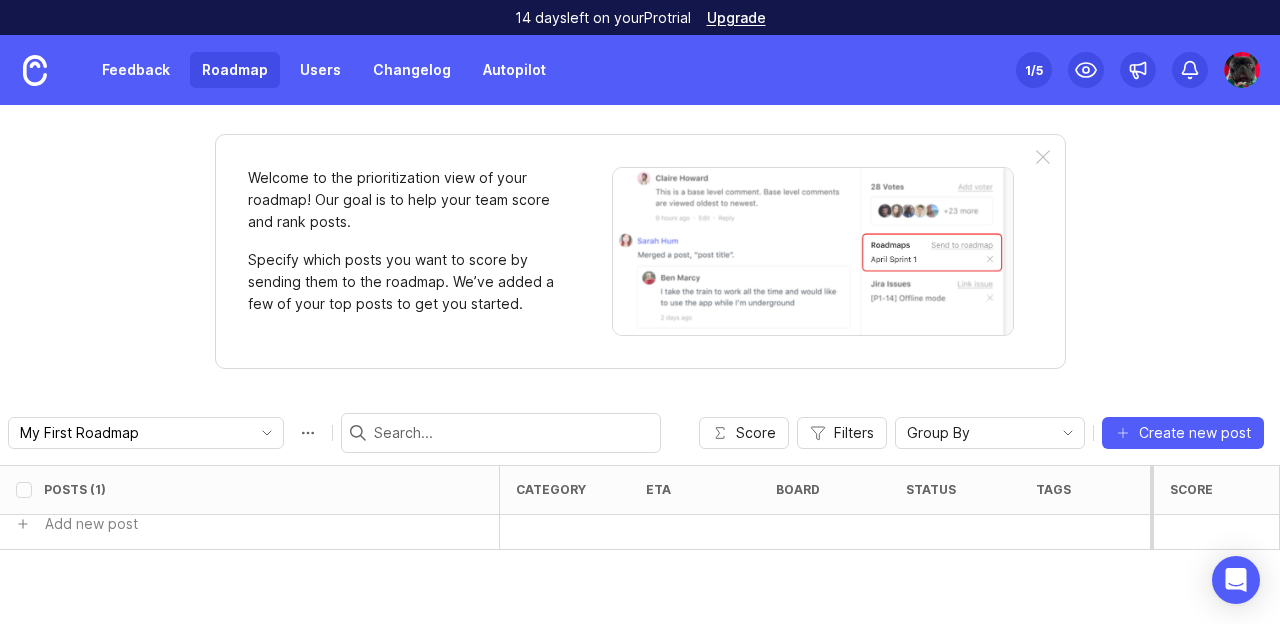 scroll, scrollTop: 0, scrollLeft: 0, axis: both 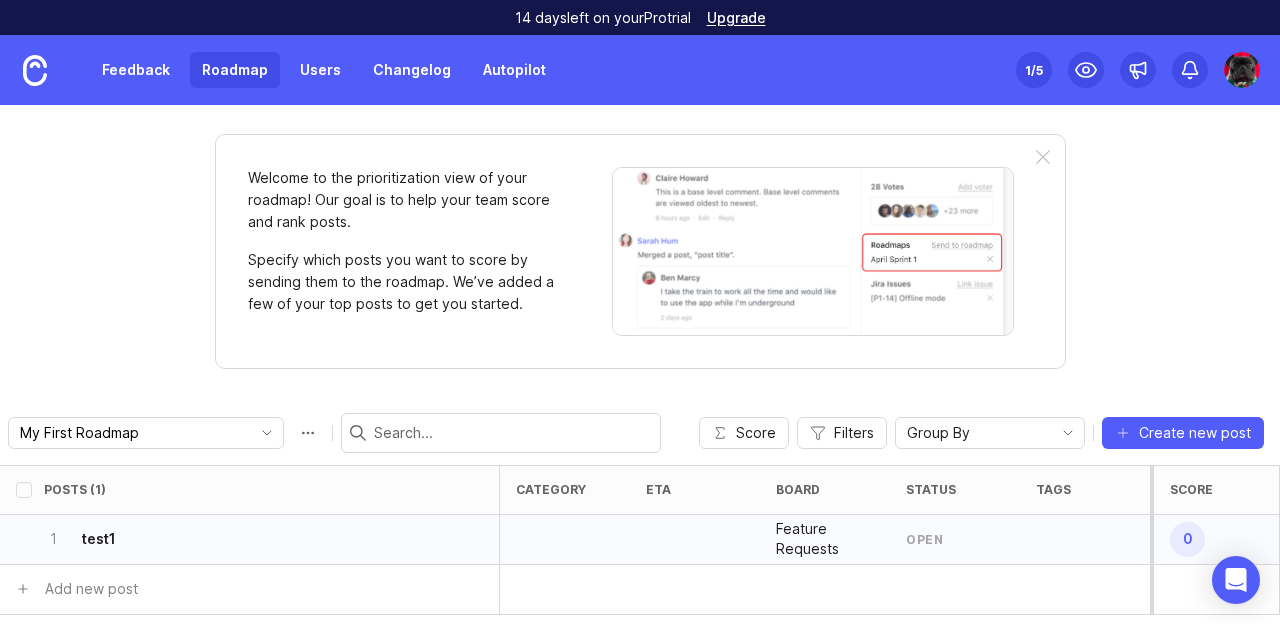 click on "0" at bounding box center (1187, 539) 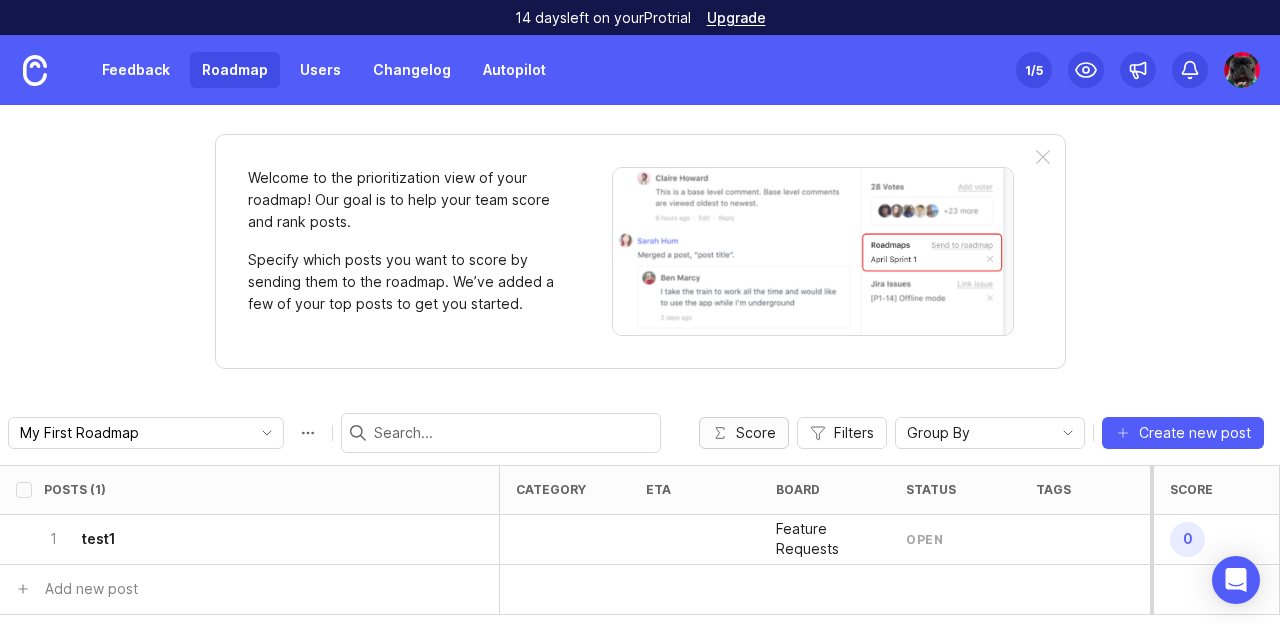 click on "Score" at bounding box center [744, 433] 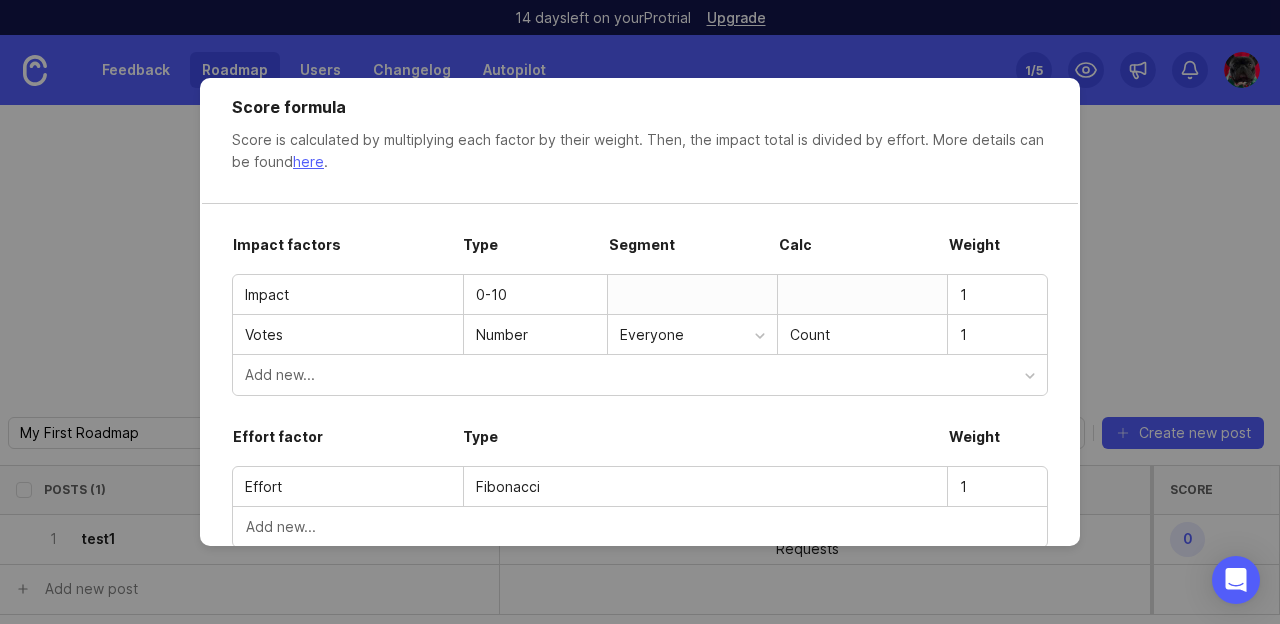 scroll, scrollTop: 30, scrollLeft: 0, axis: vertical 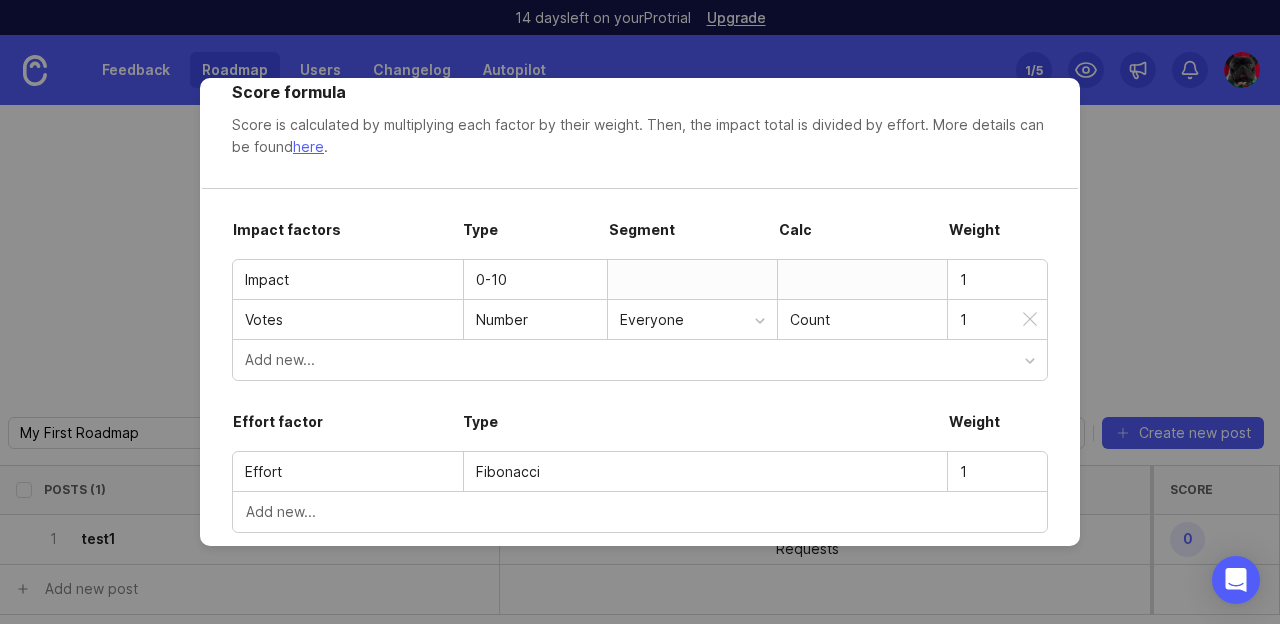 click on "Everyone" at bounding box center (687, 320) 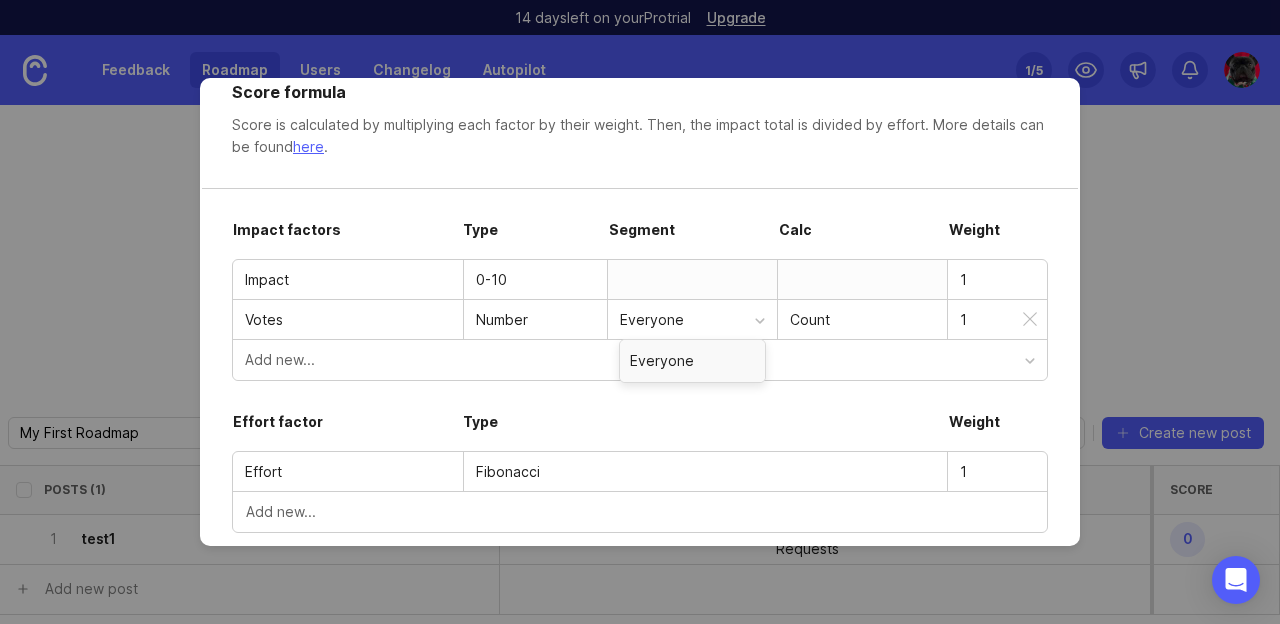 click on "Everyone" at bounding box center (687, 320) 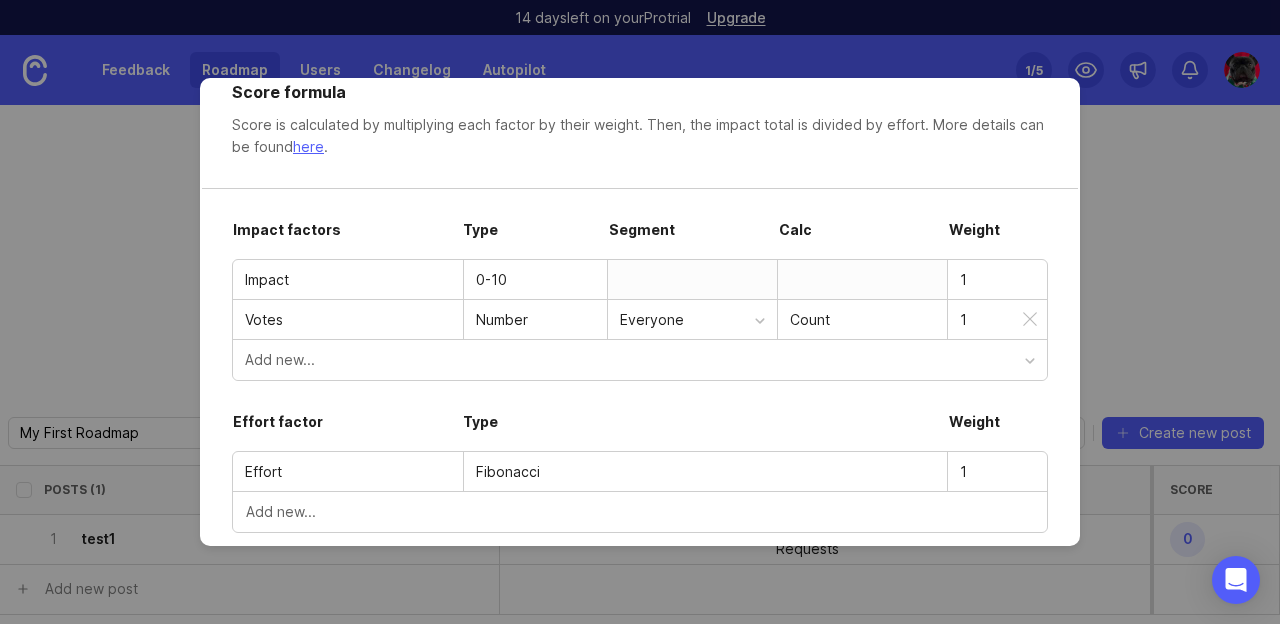 click on "Count" at bounding box center (862, 320) 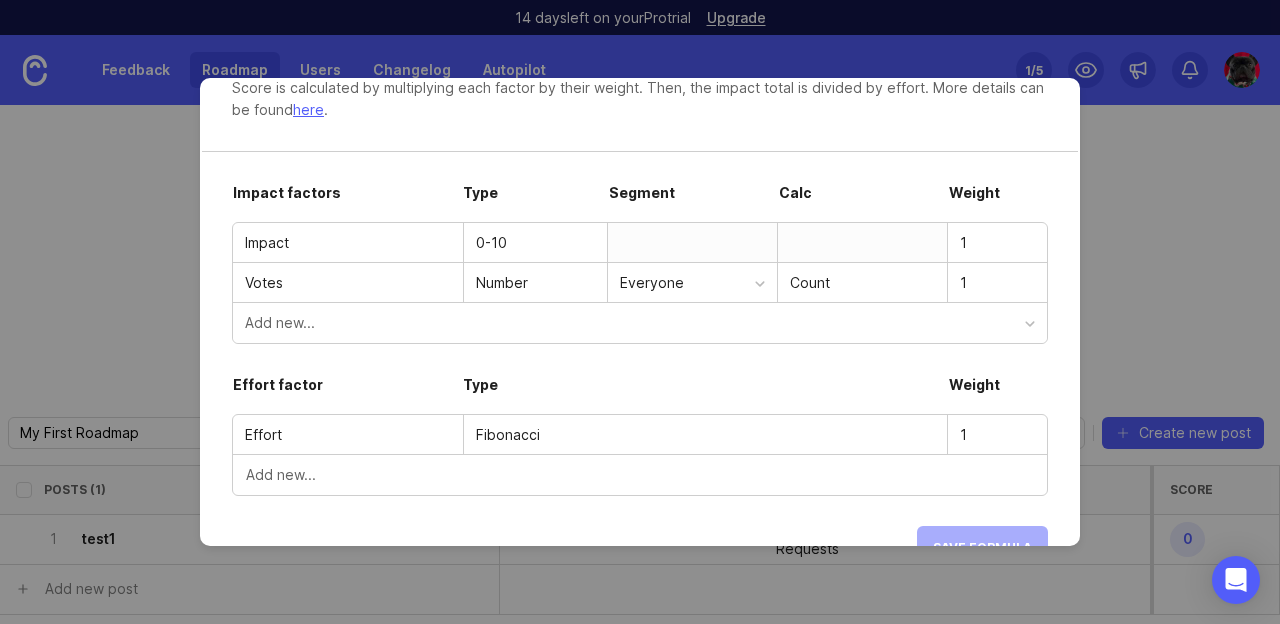 scroll, scrollTop: 121, scrollLeft: 0, axis: vertical 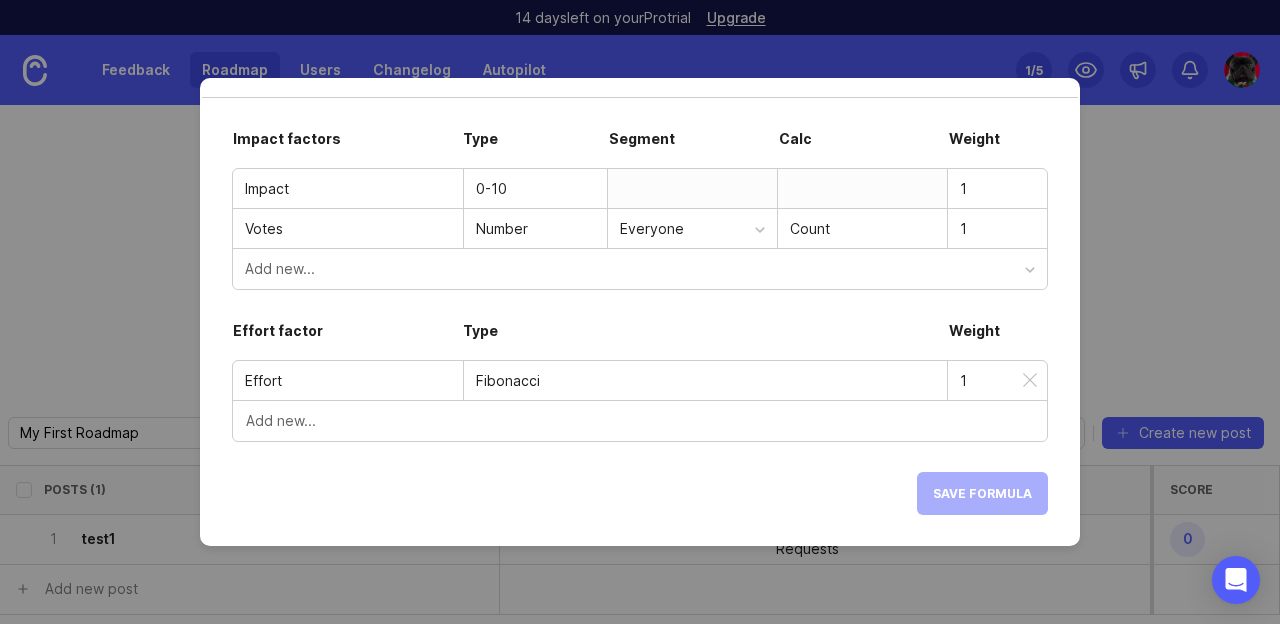 click on "Fibonacci" at bounding box center (705, 381) 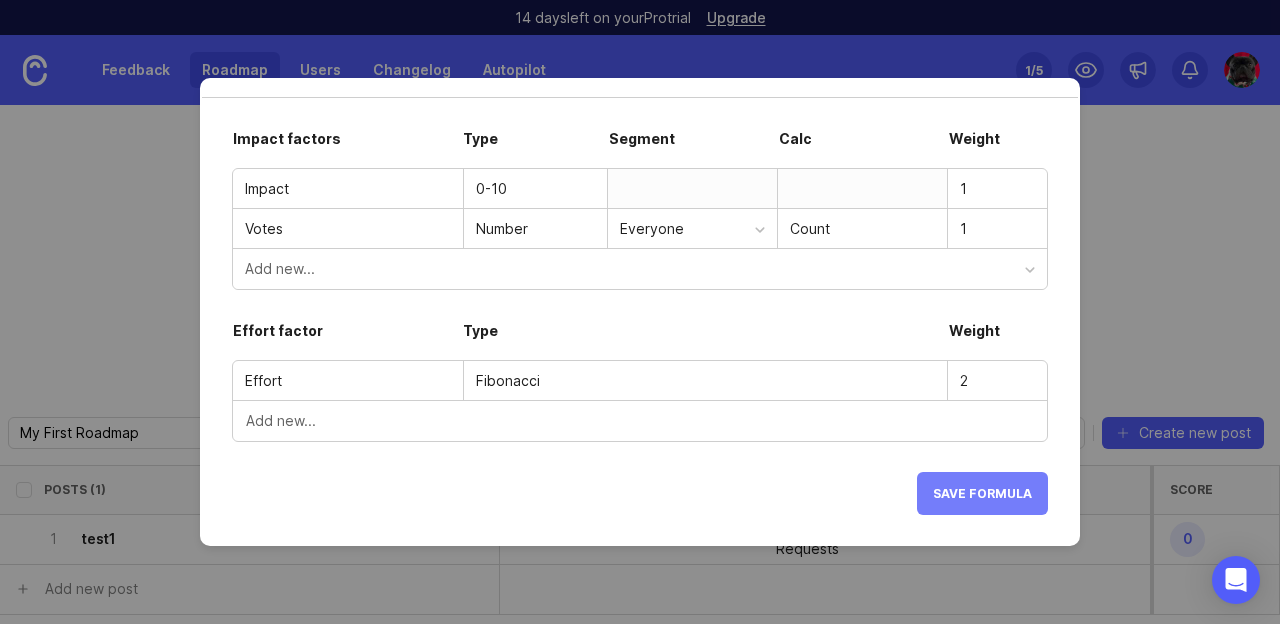 type on "2" 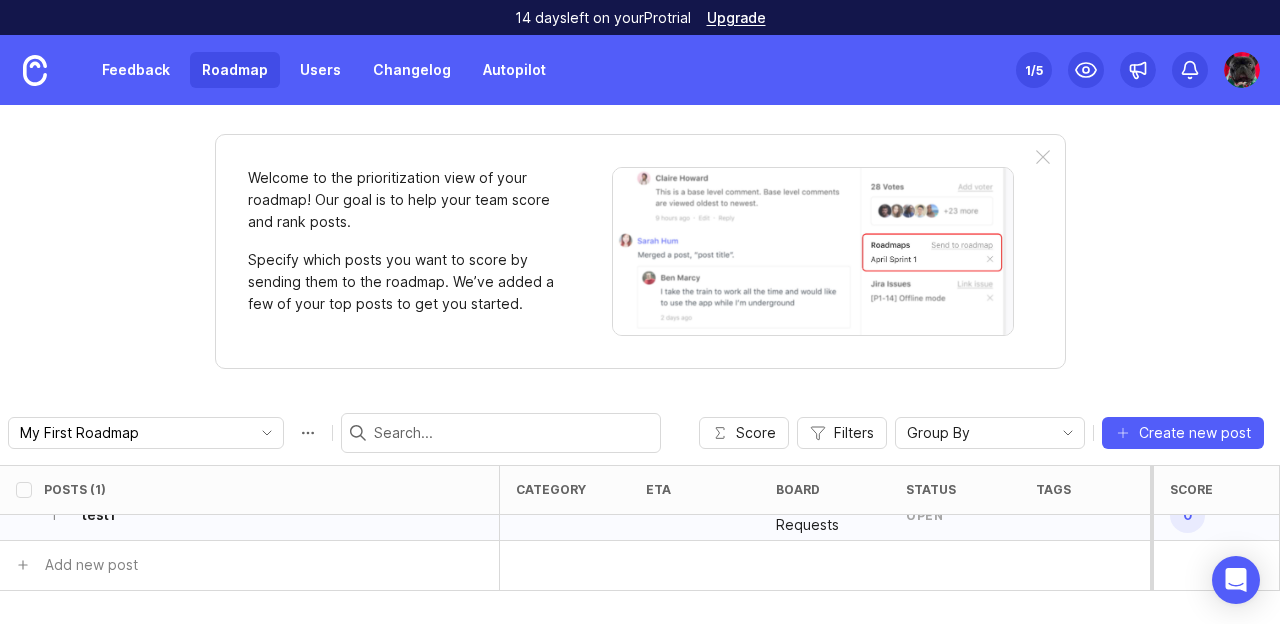 scroll, scrollTop: 0, scrollLeft: 0, axis: both 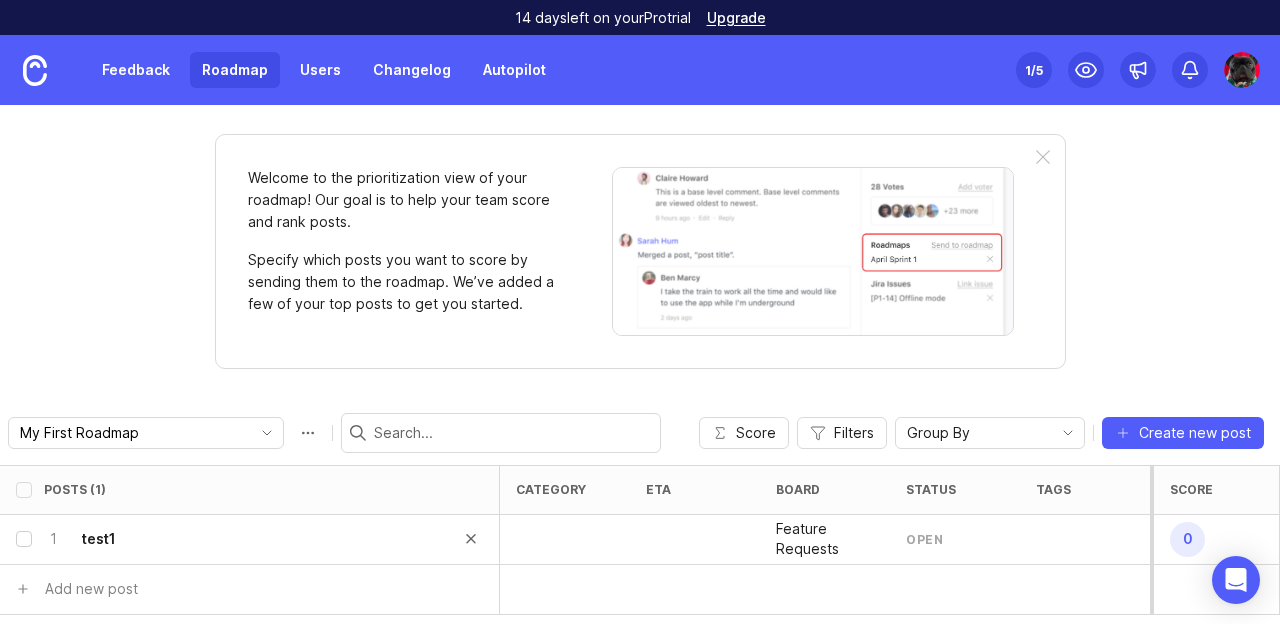 click at bounding box center [24, 539] 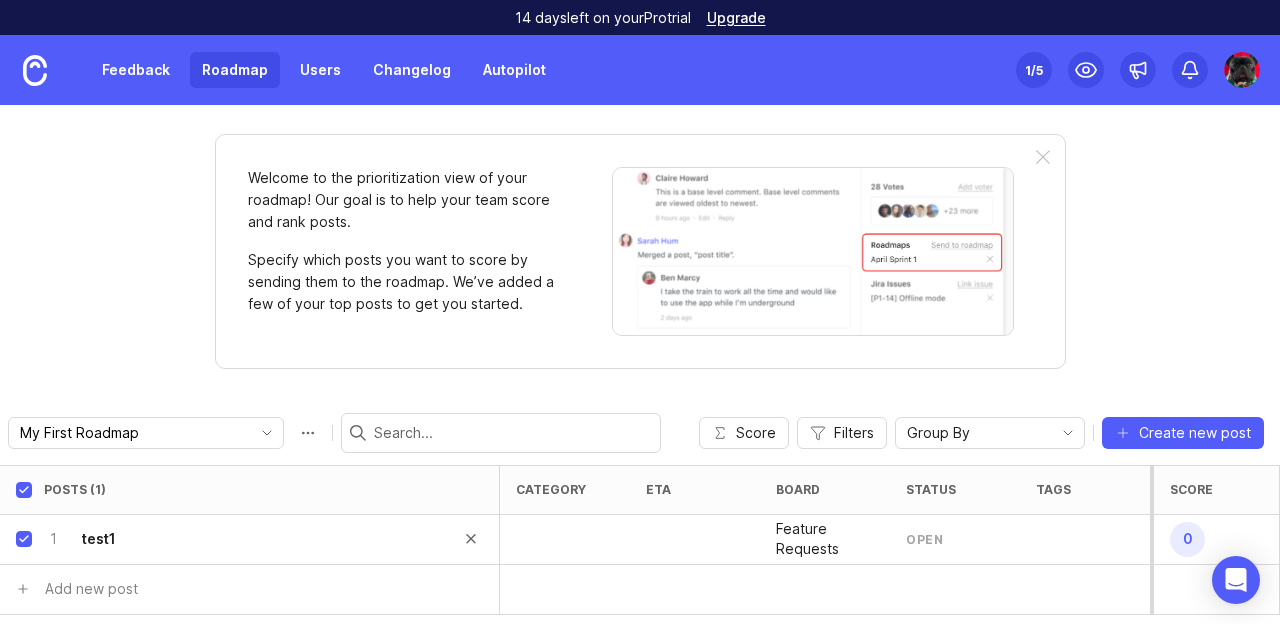 checkbox on "true" 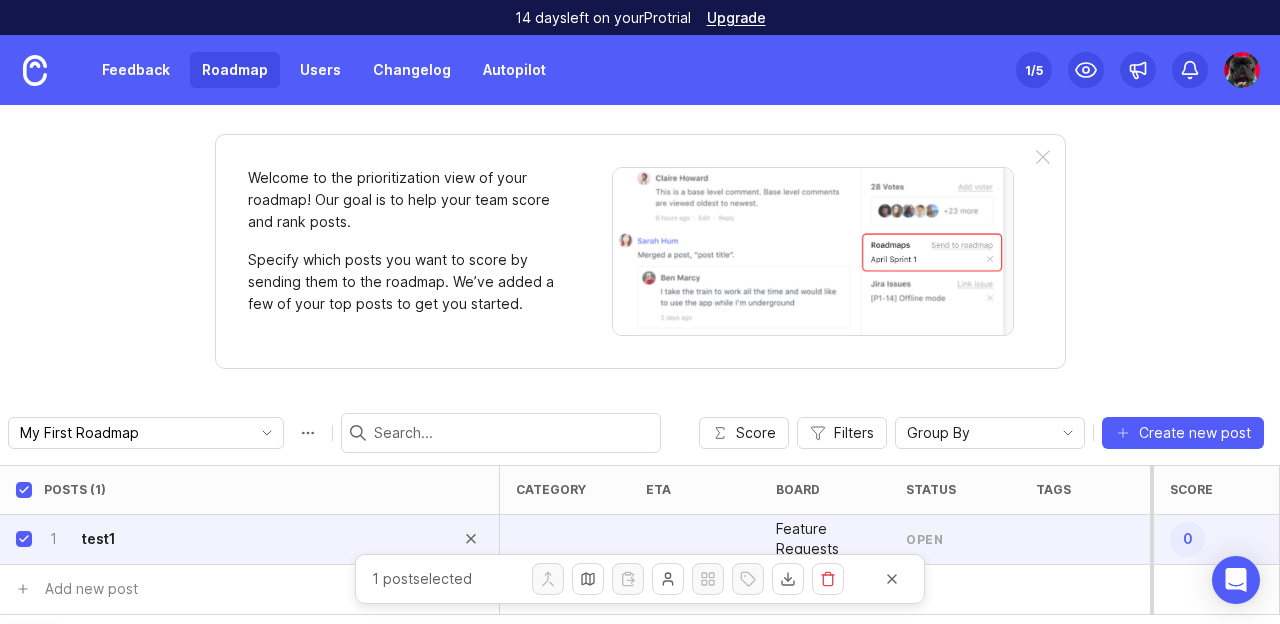click at bounding box center (24, 539) 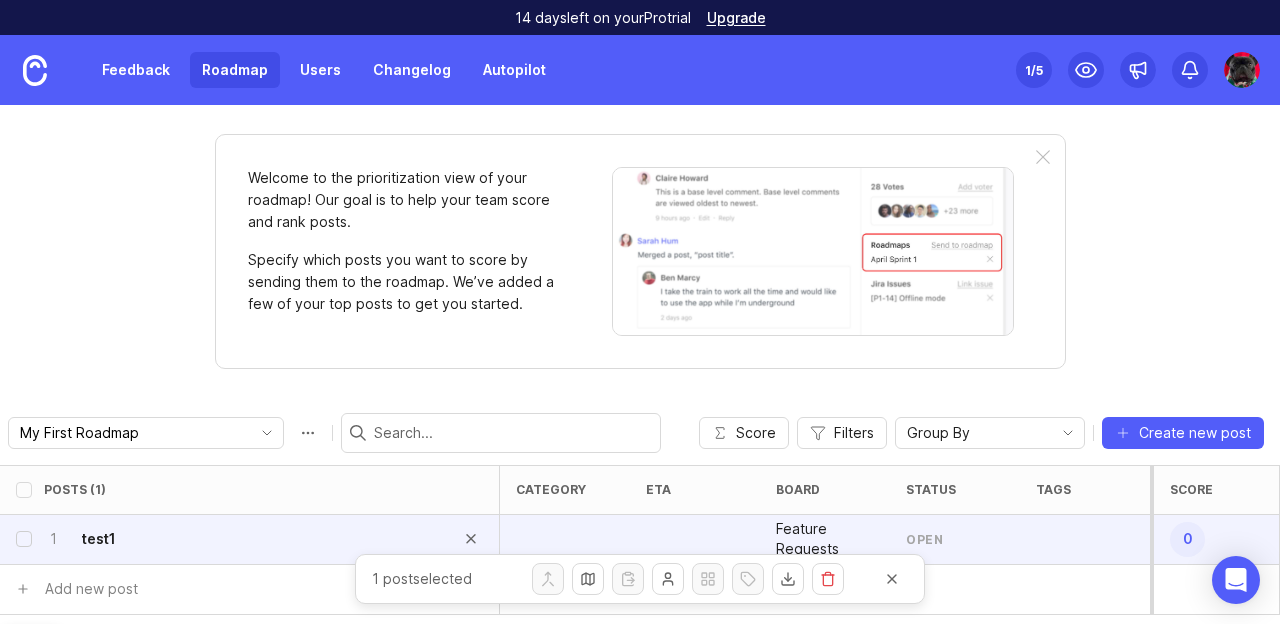 checkbox on "false" 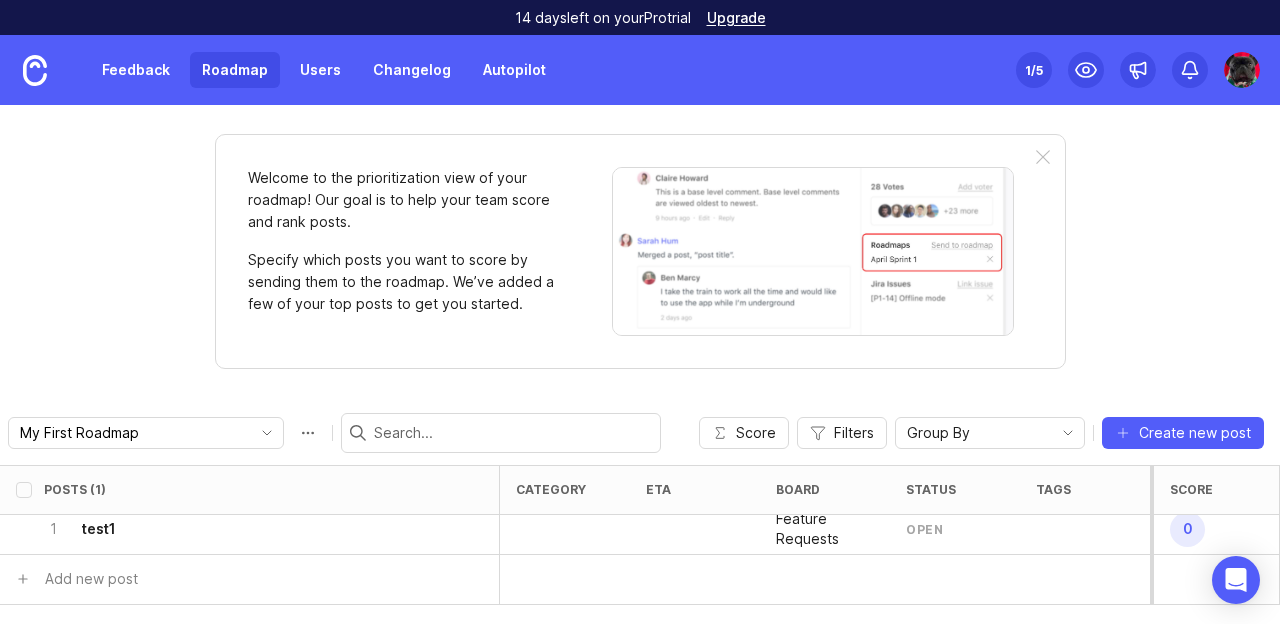 scroll, scrollTop: 0, scrollLeft: 0, axis: both 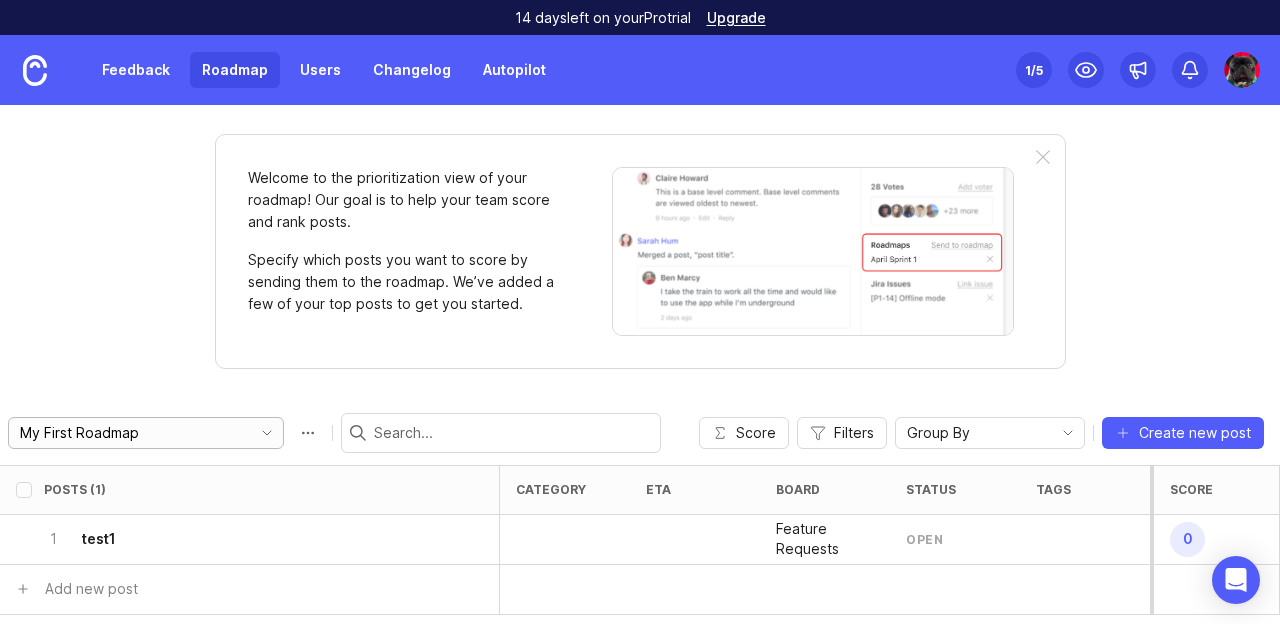 click 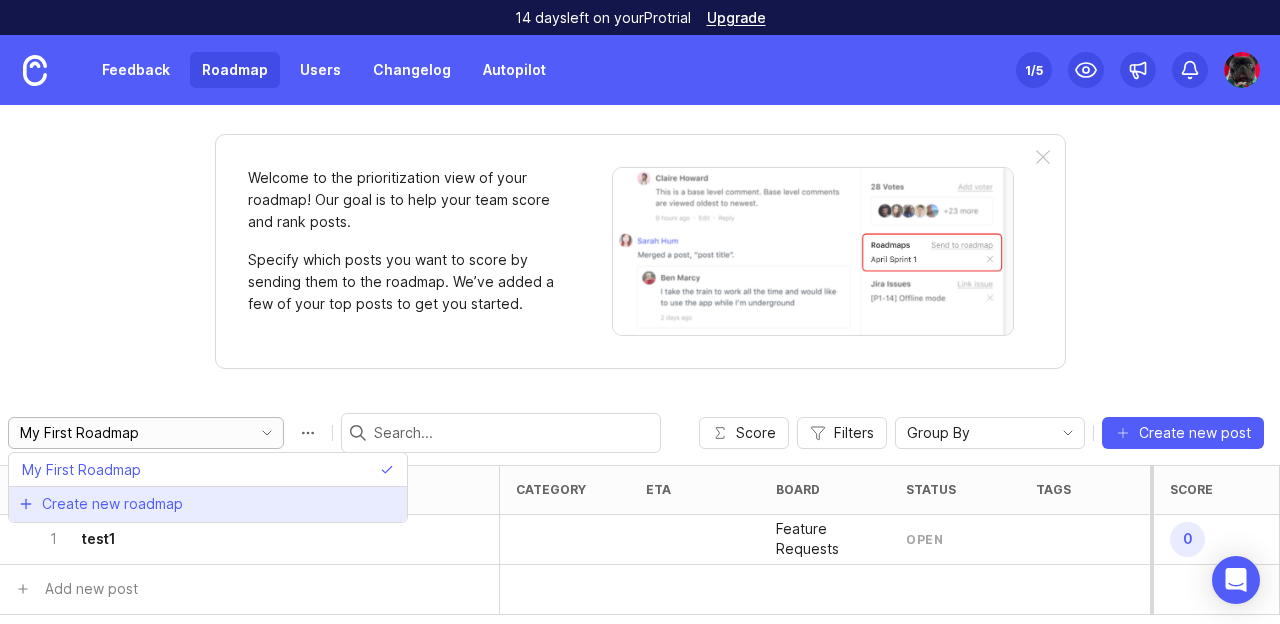 click on "Create new roadmap" at bounding box center (112, 504) 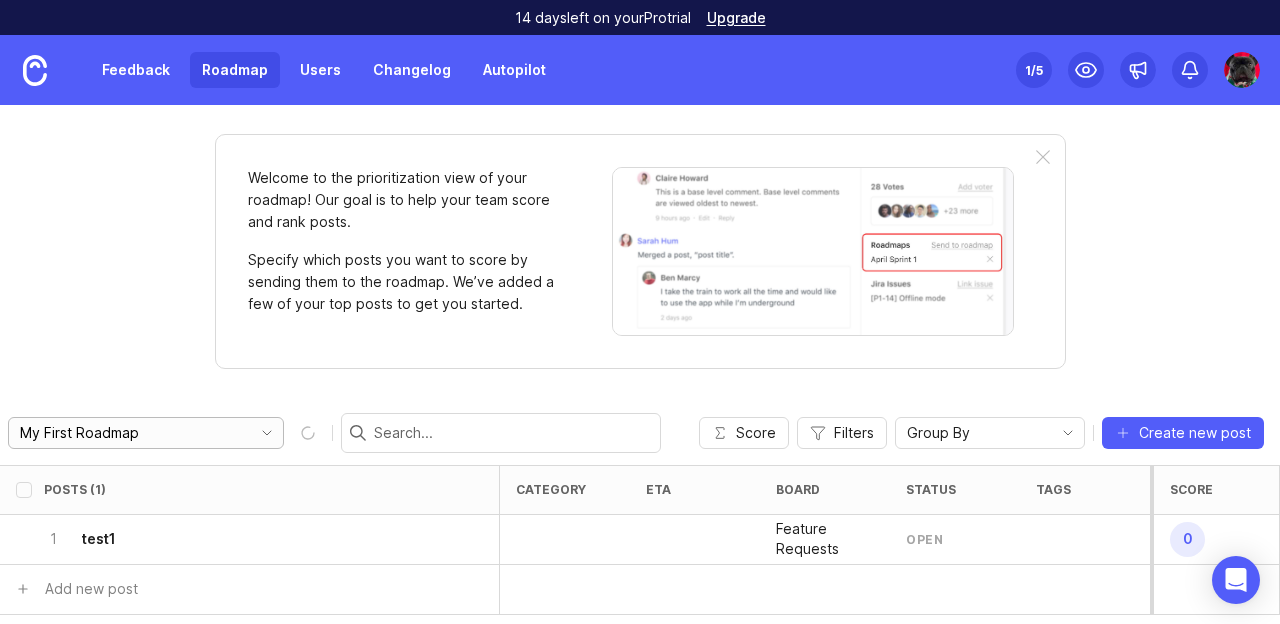 click on "My First Roadmap" at bounding box center (130, 433) 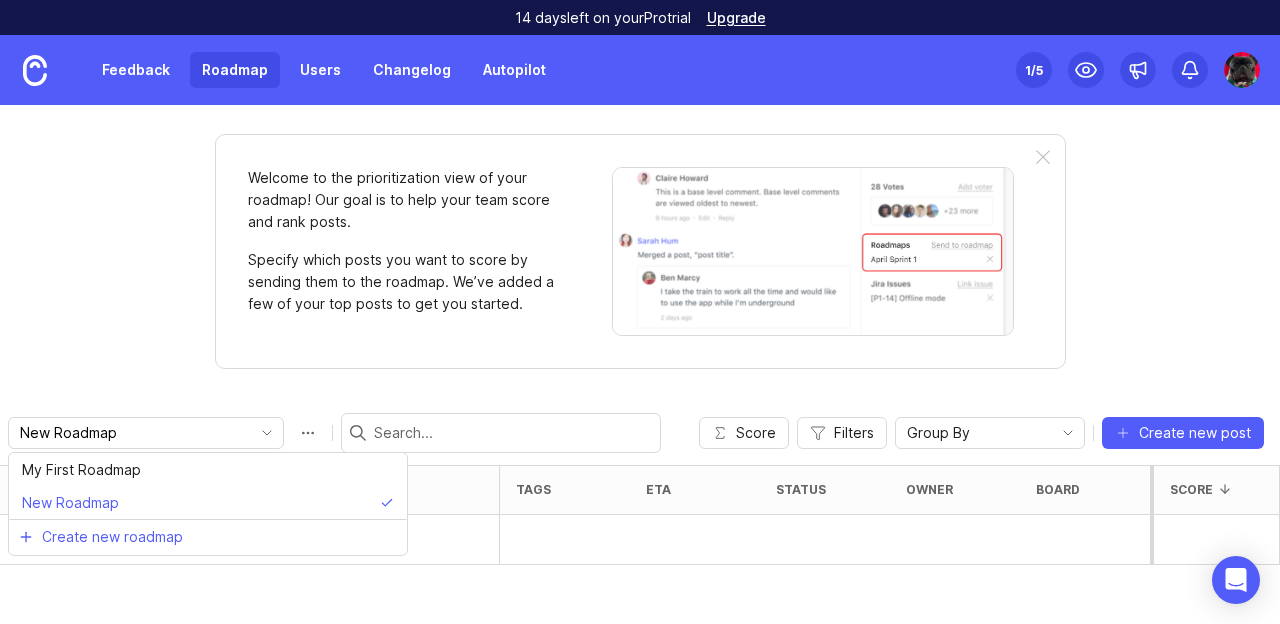 click on "New Roadmap" at bounding box center [130, 433] 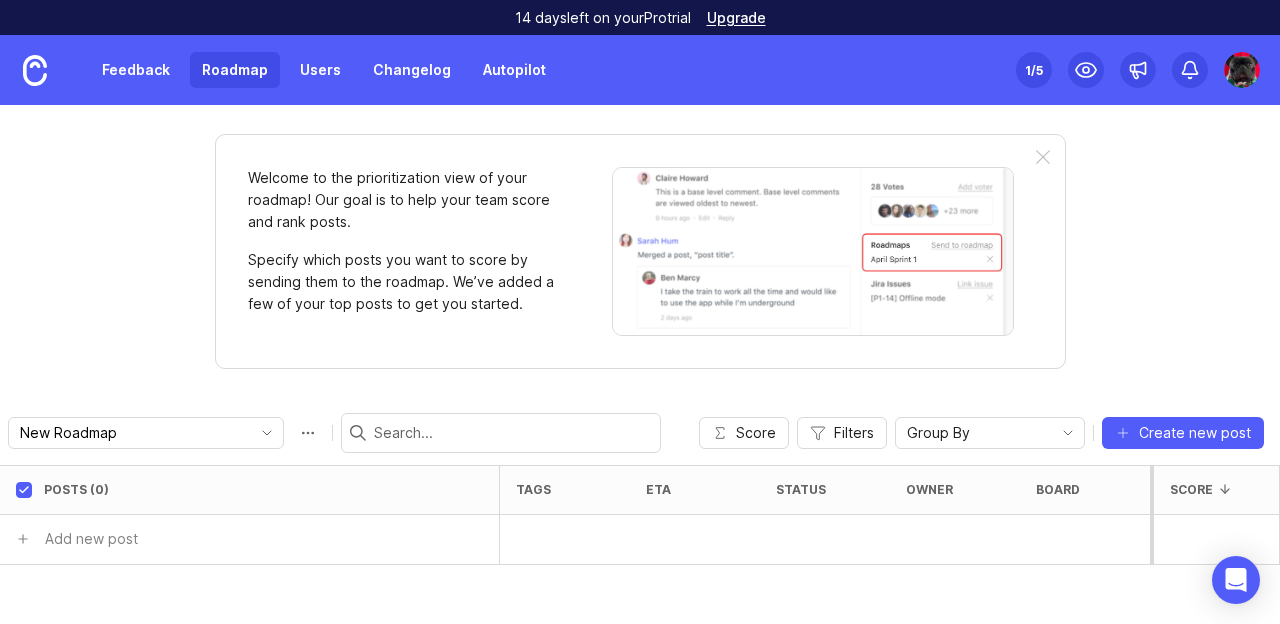 click on "New Roadmap" at bounding box center (130, 433) 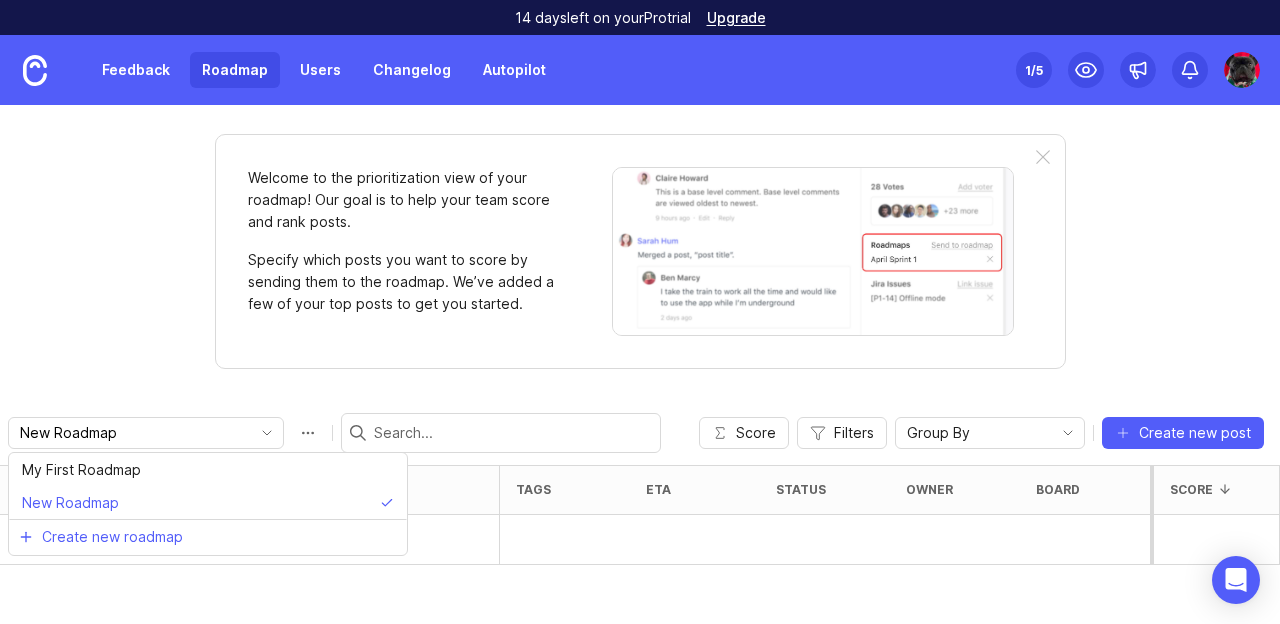 click on "New Roadmap" at bounding box center (130, 433) 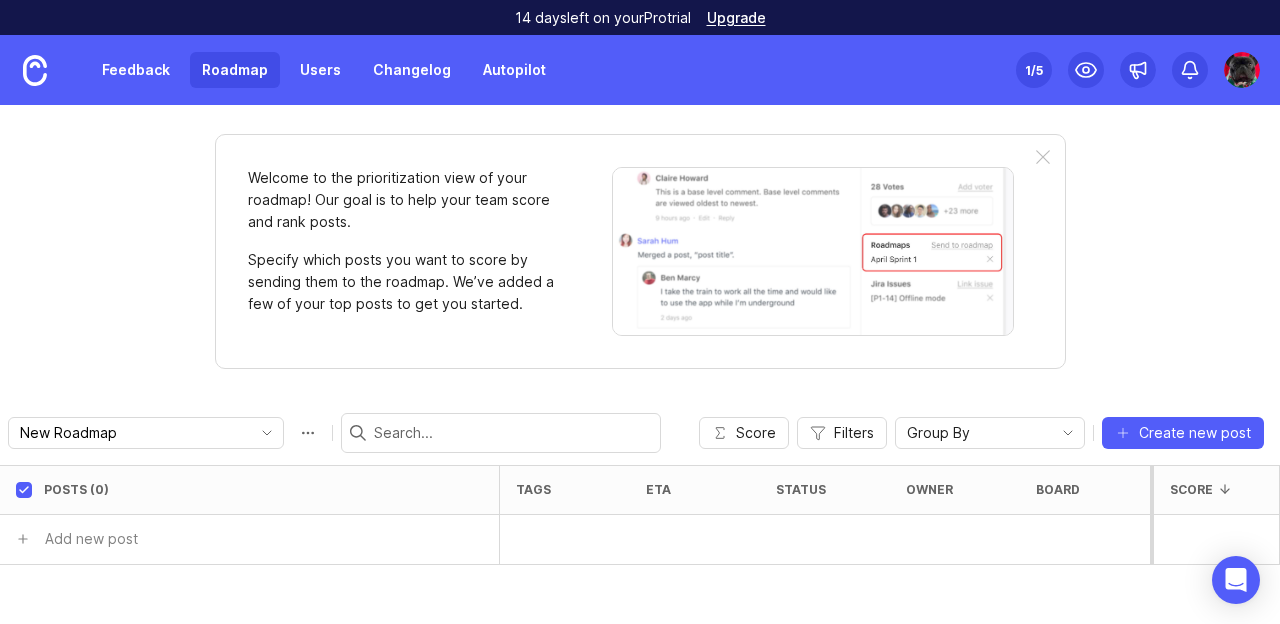click on "New Roadmap" at bounding box center (130, 433) 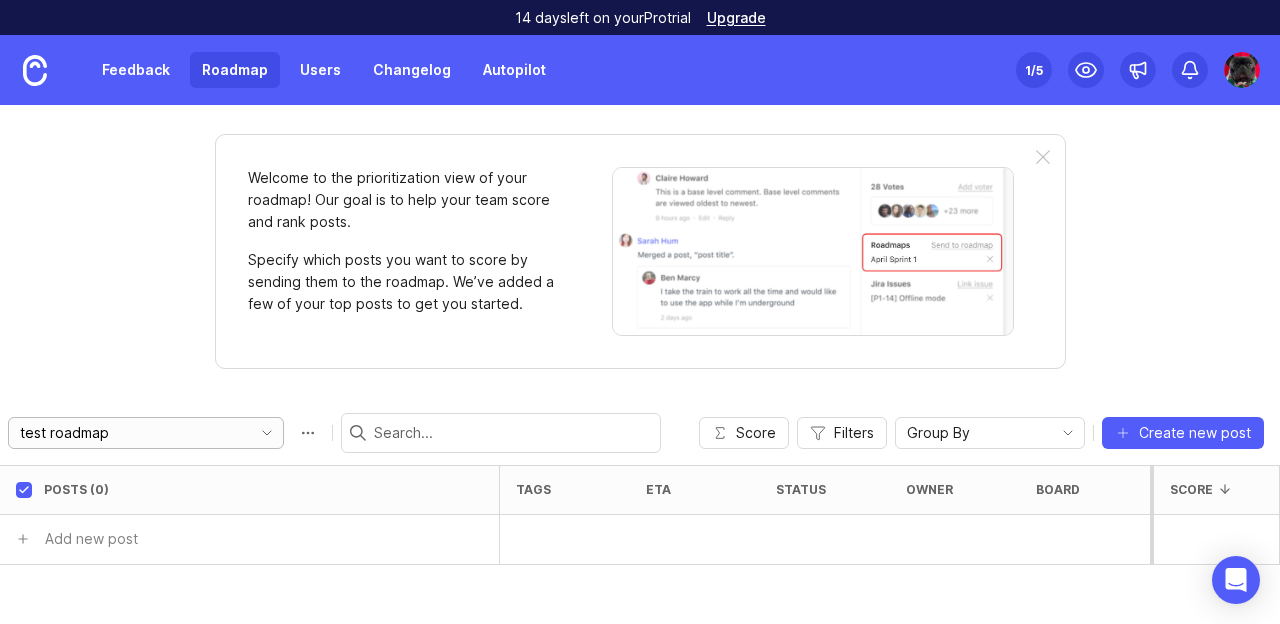 click 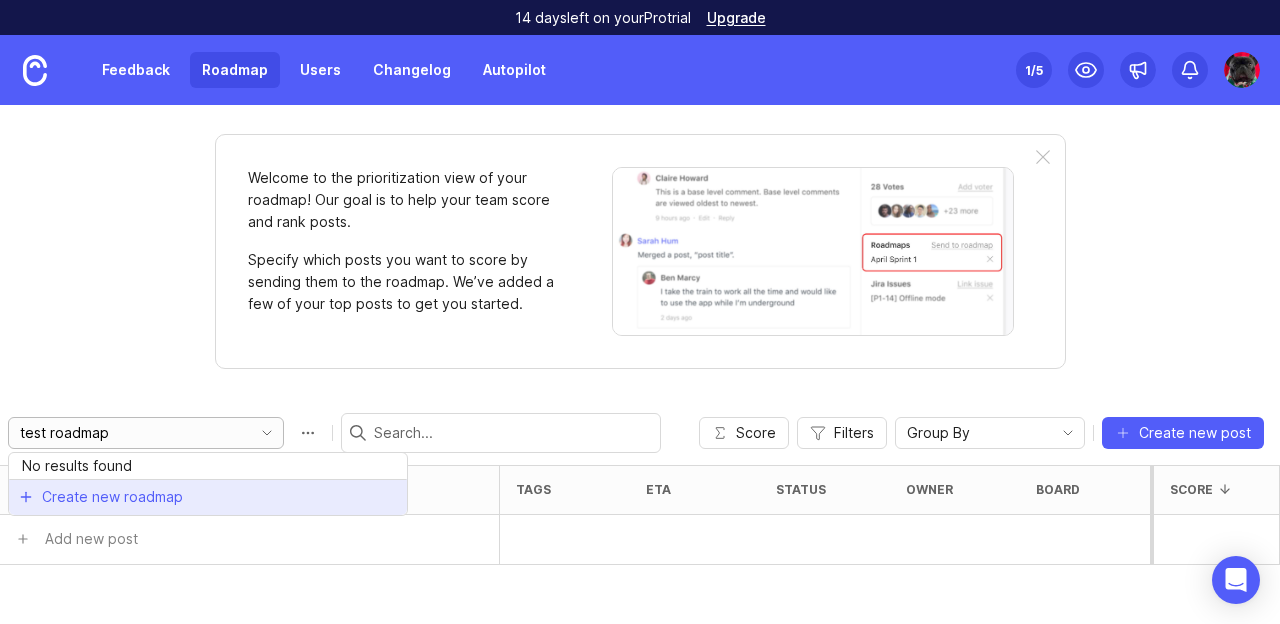 click on "Create new roadmap" at bounding box center [208, 497] 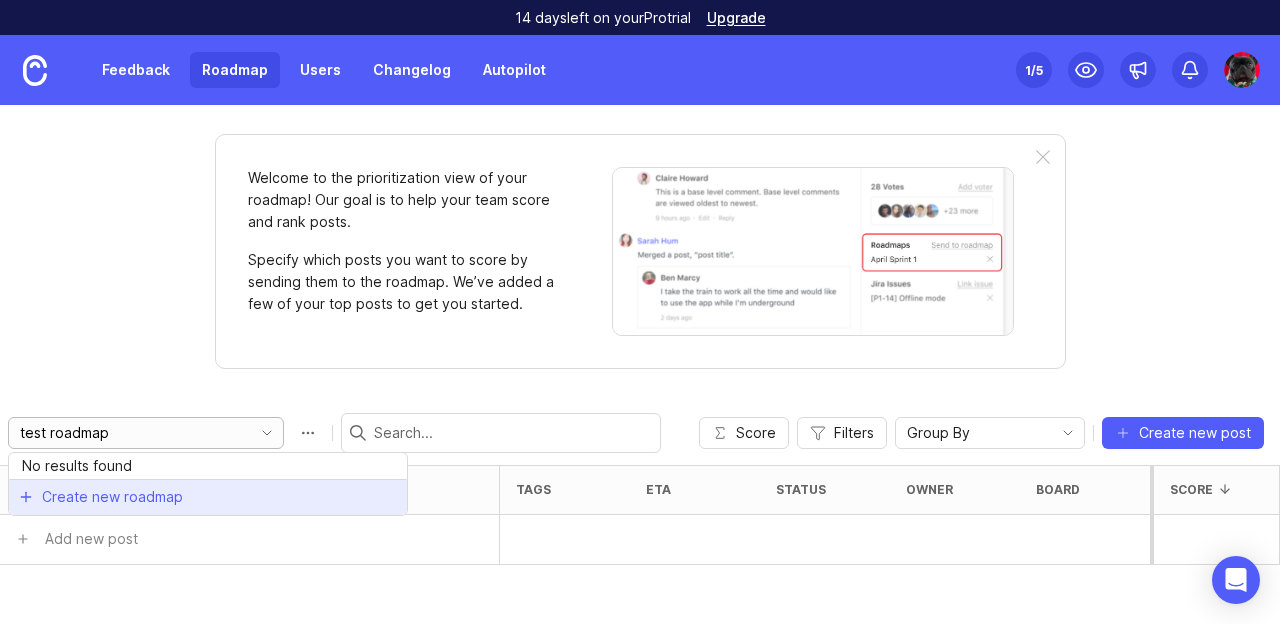 type on "New Roadmap" 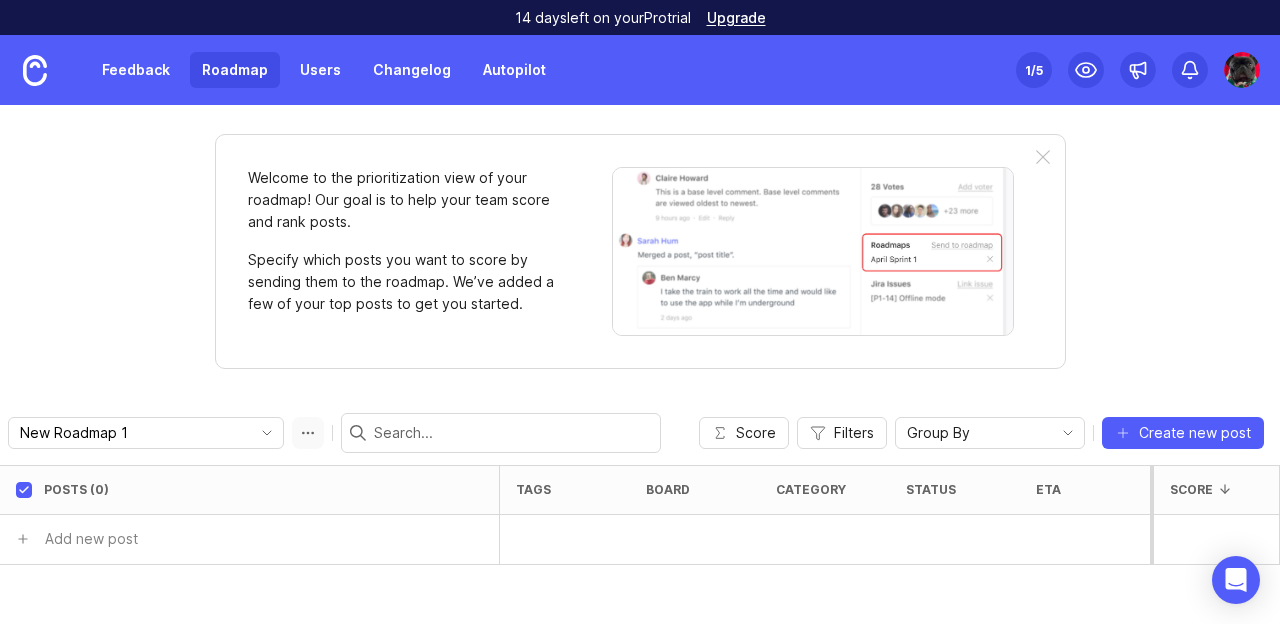 click at bounding box center (308, 433) 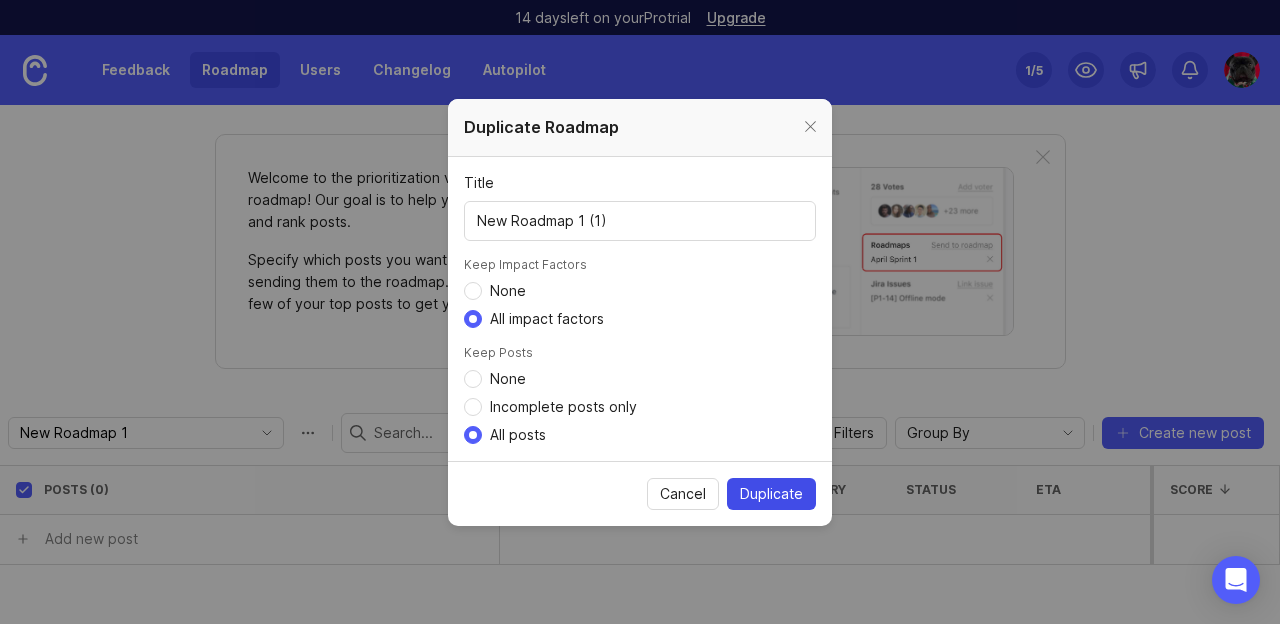 click on "Duplicate" at bounding box center (771, 494) 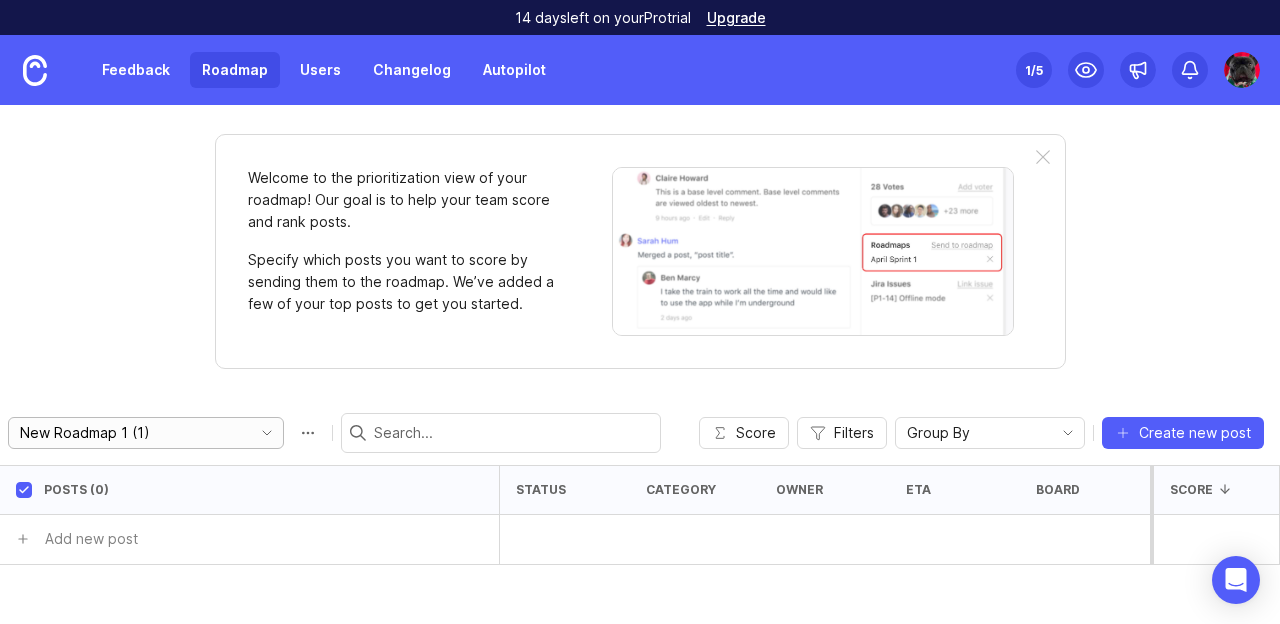 click 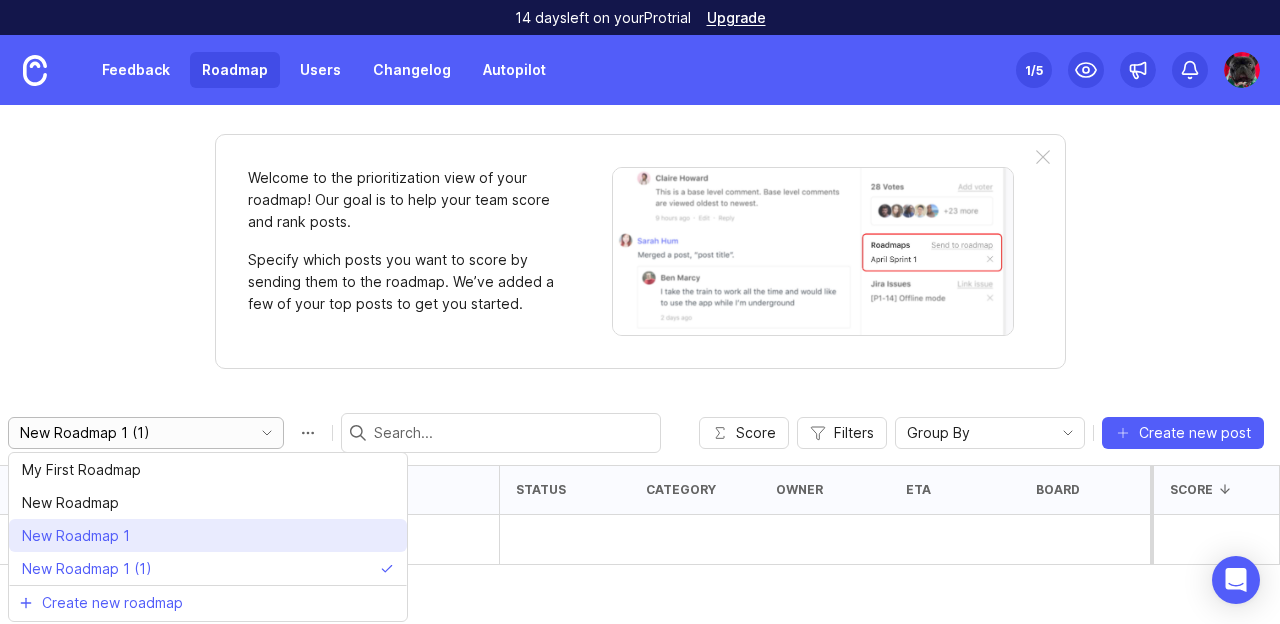click on "New Roadmap 1" at bounding box center [208, 535] 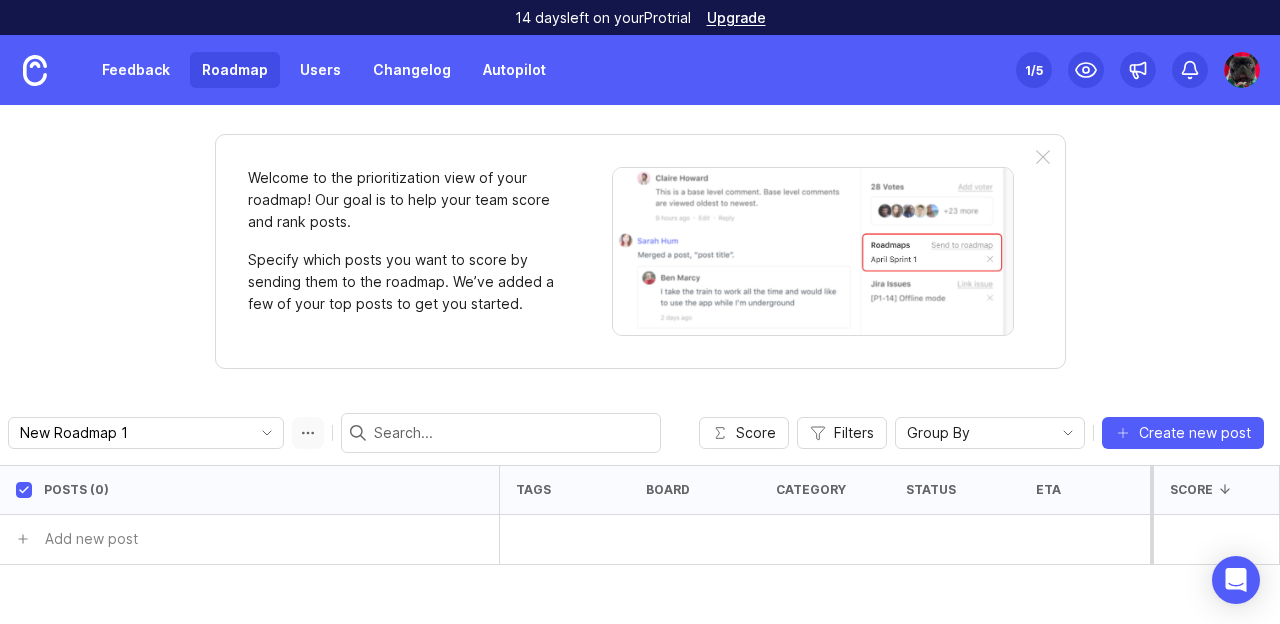 click at bounding box center [308, 433] 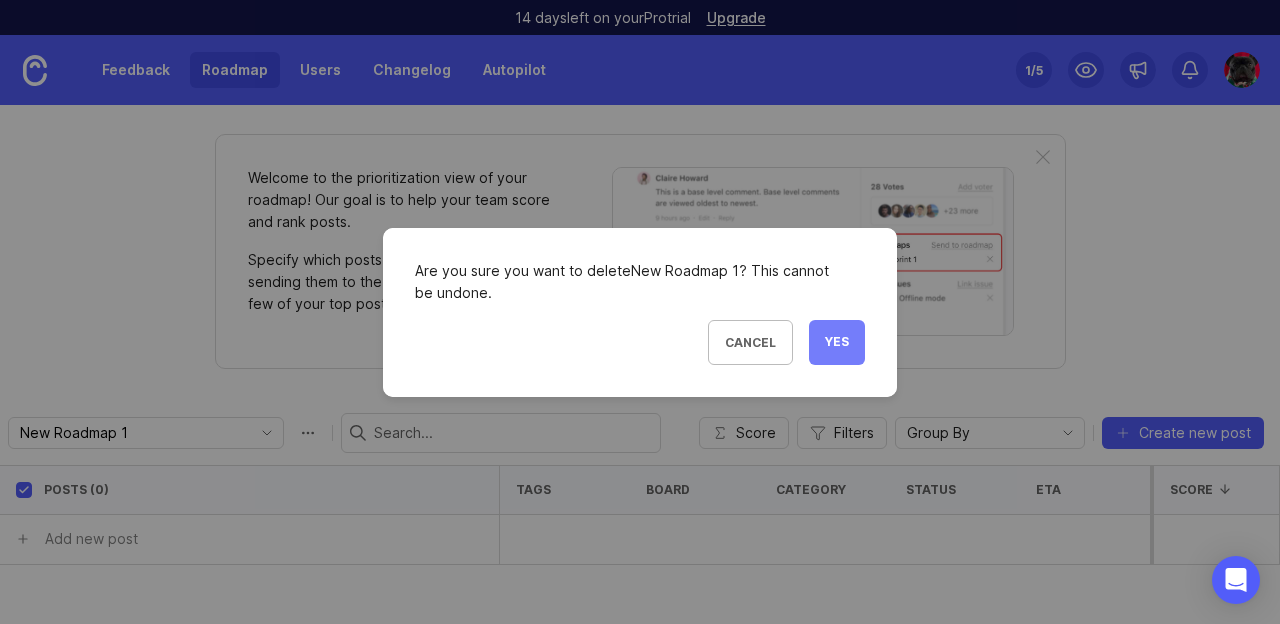 click on "Yes" at bounding box center (837, 342) 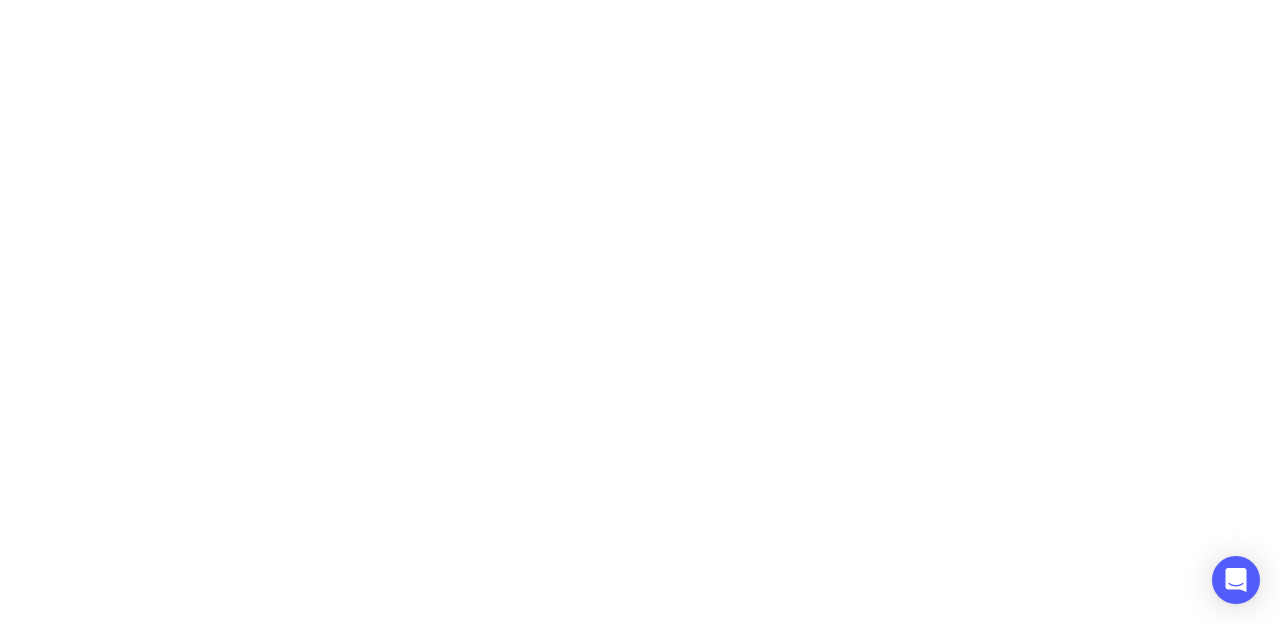 click at bounding box center (640, 312) 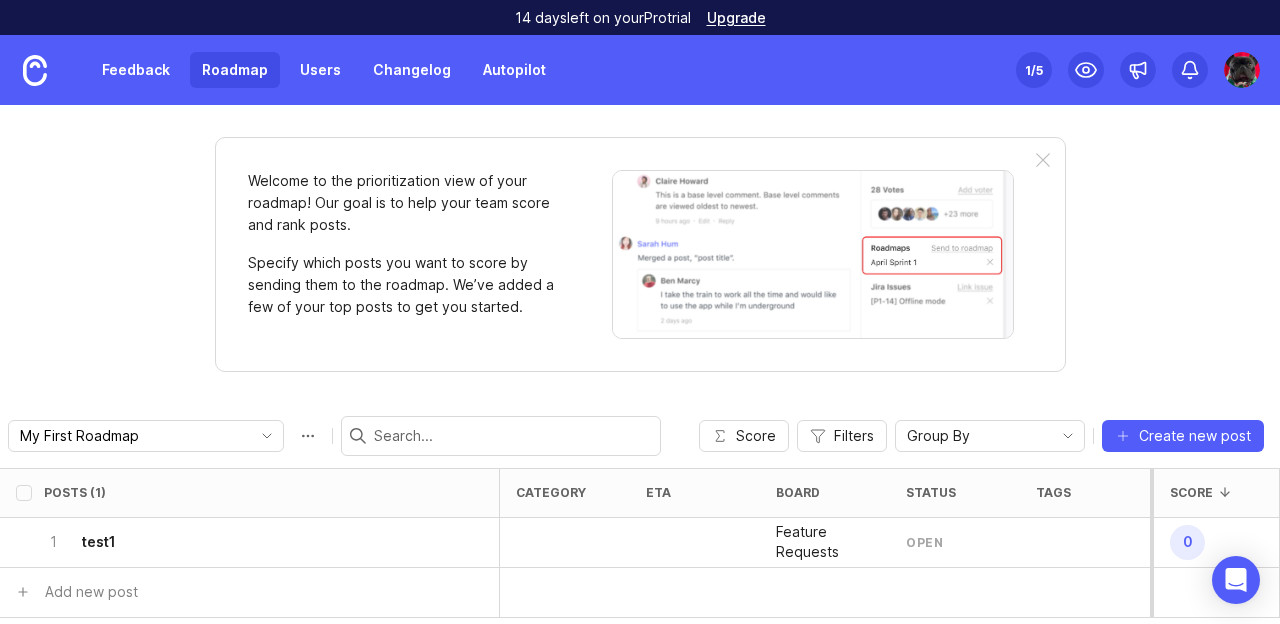 scroll, scrollTop: 0, scrollLeft: 0, axis: both 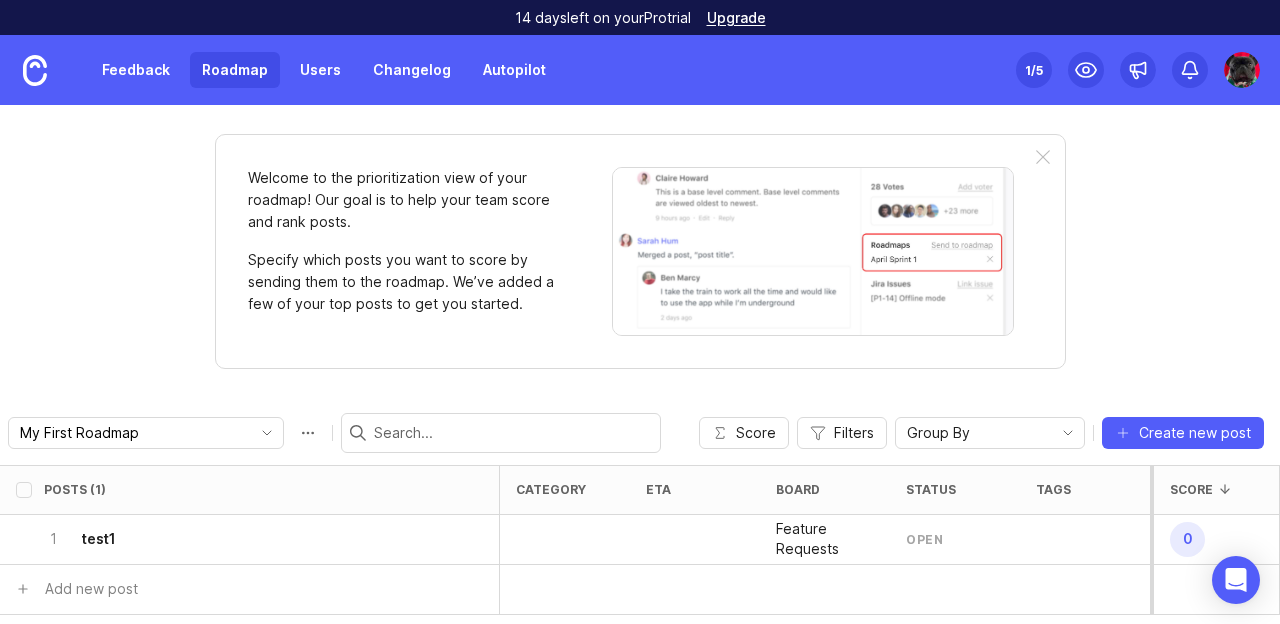 click on "Specify which posts you want to score by sending them to the roadmap. We’ve added a few of your top posts to get you started." at bounding box center (405, 282) 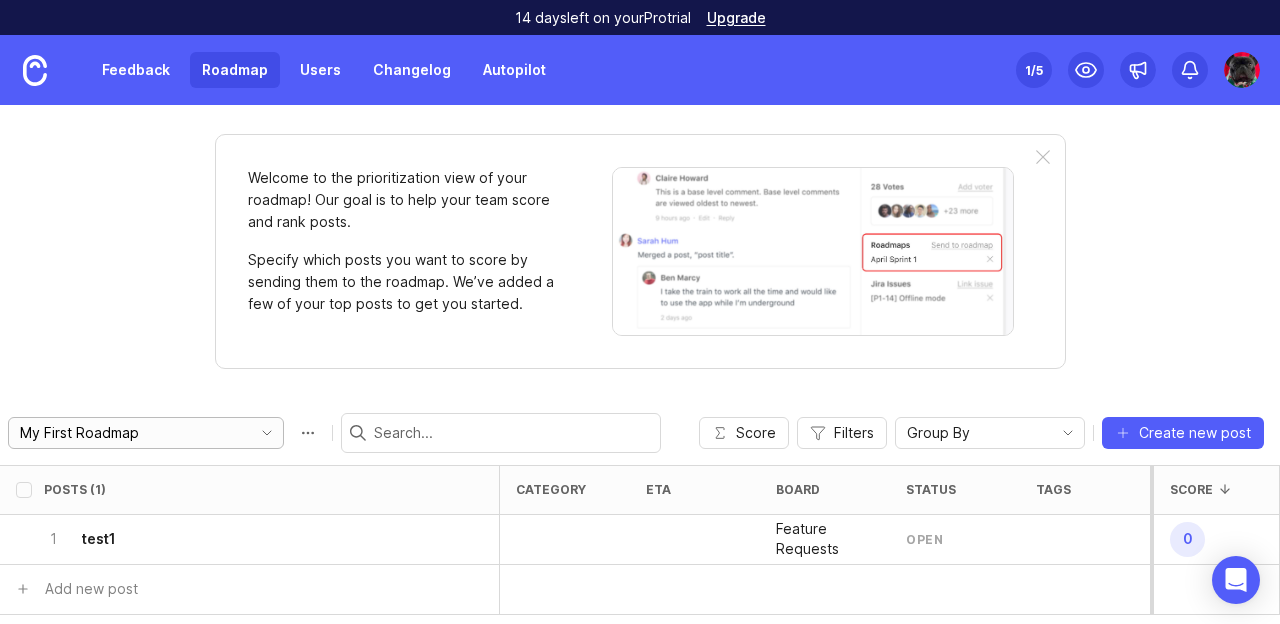 click on "My First Roadmap" at bounding box center [130, 433] 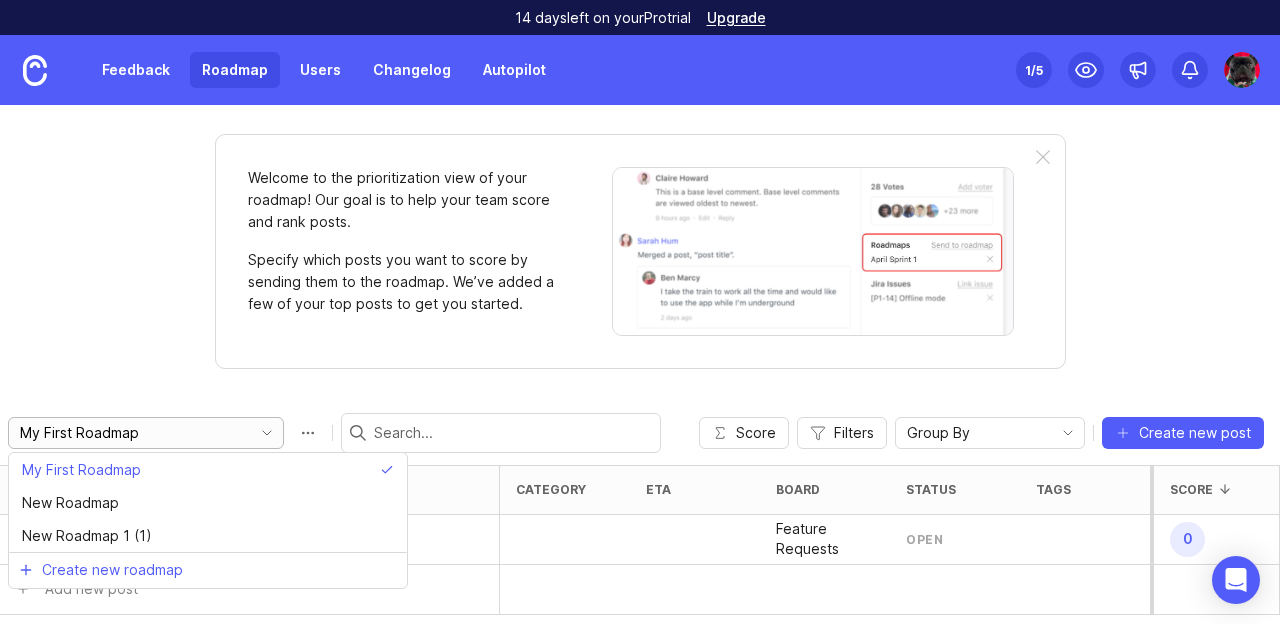 click on "My First Roadmap" at bounding box center [130, 433] 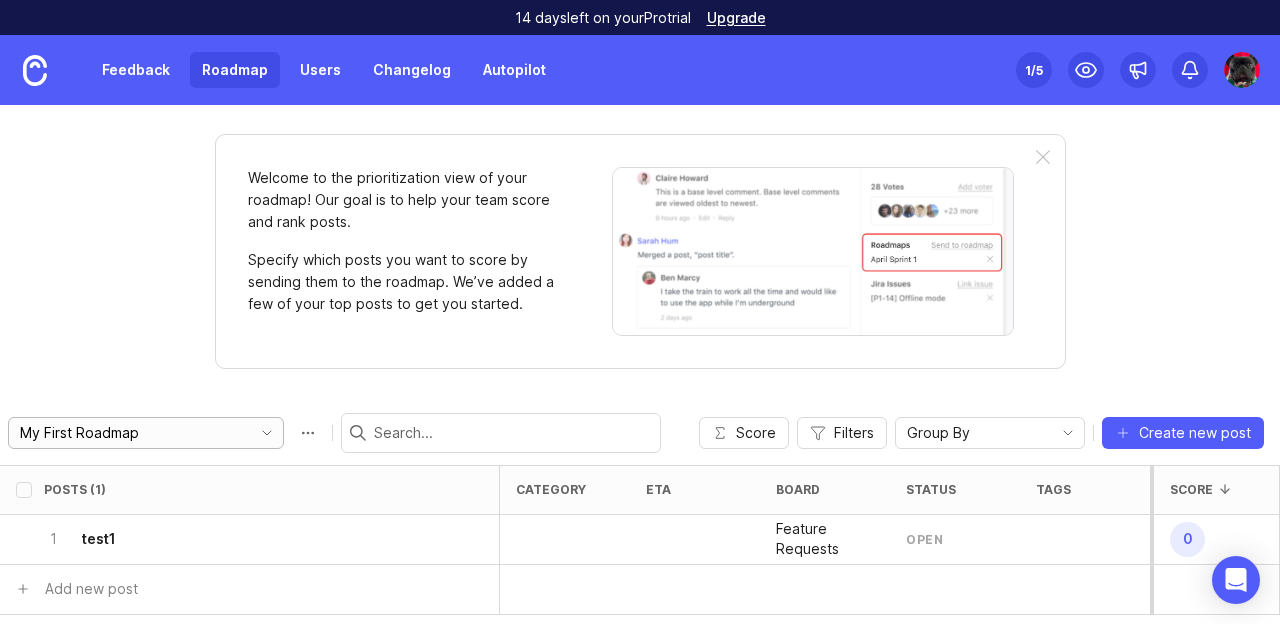 click on "My First Roadmap" at bounding box center (130, 433) 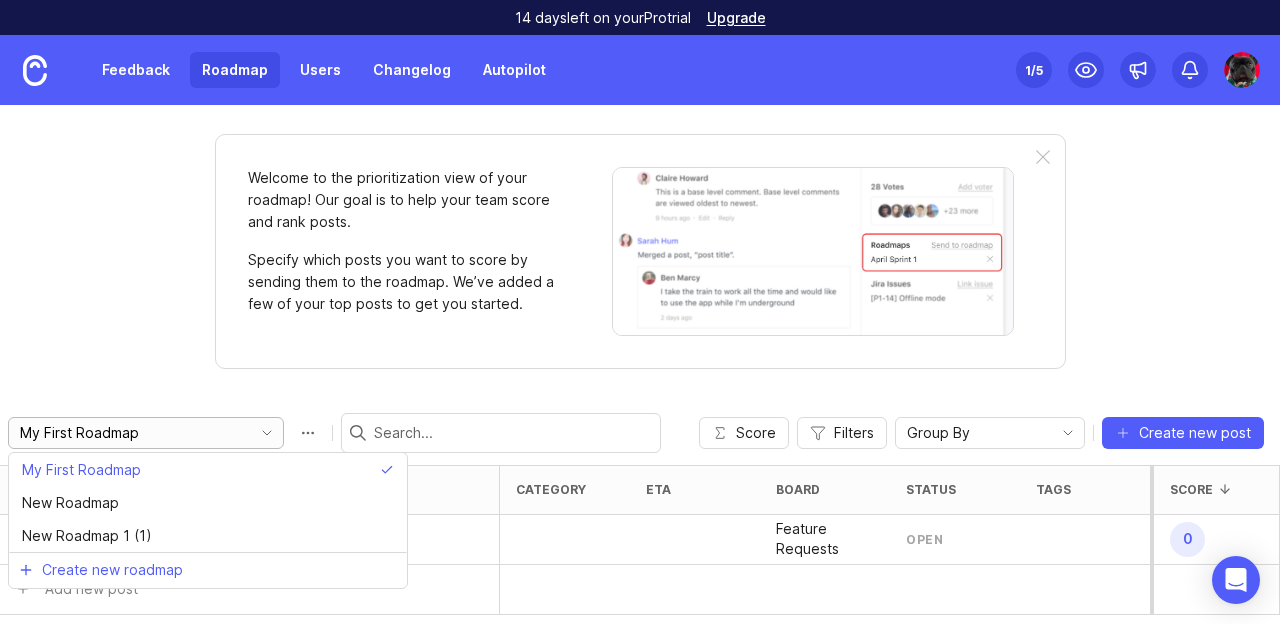 click on "My First Roadmap" at bounding box center (130, 433) 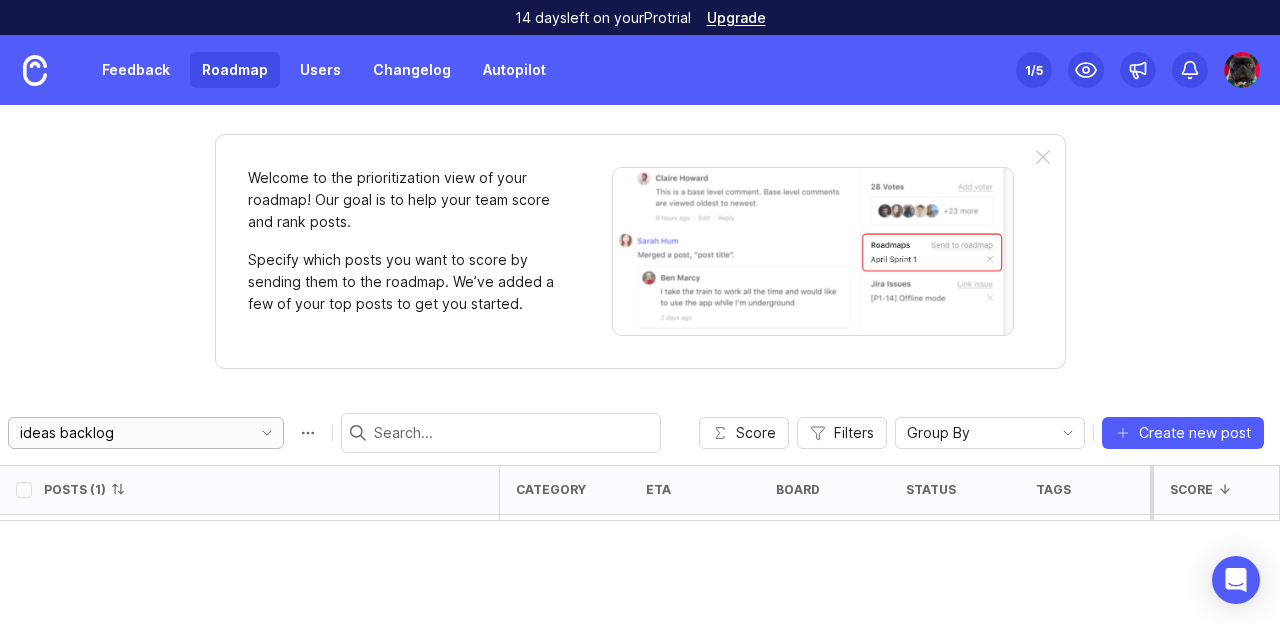 scroll, scrollTop: 150, scrollLeft: 0, axis: vertical 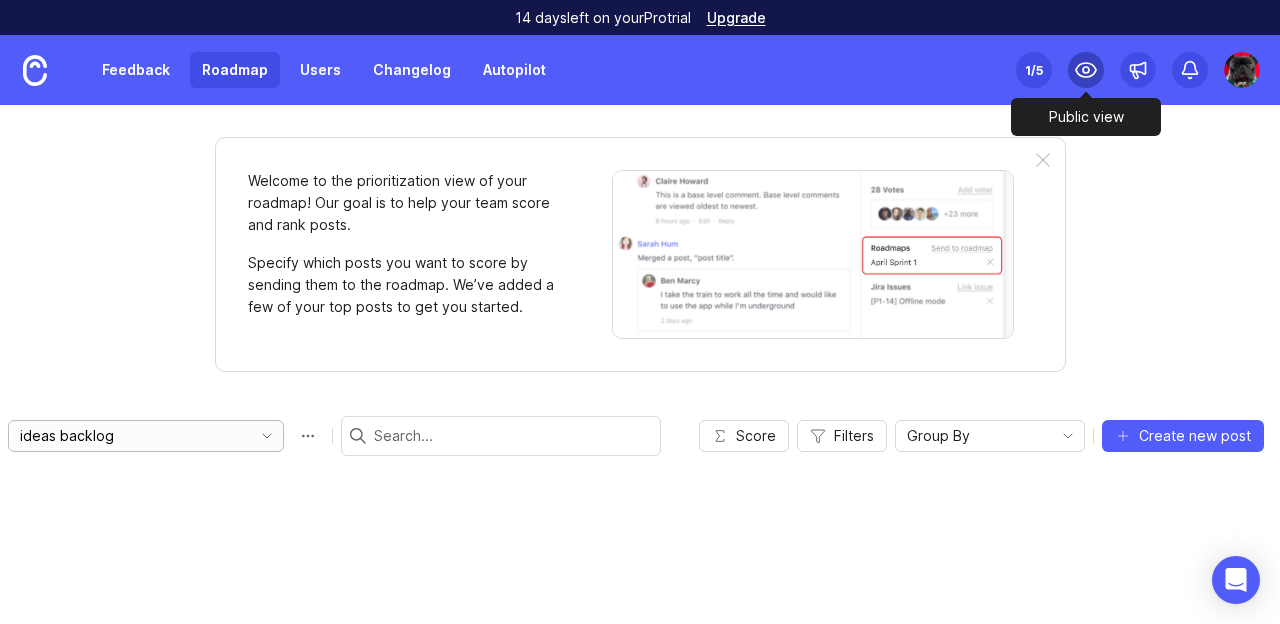 type on "ideas backlog" 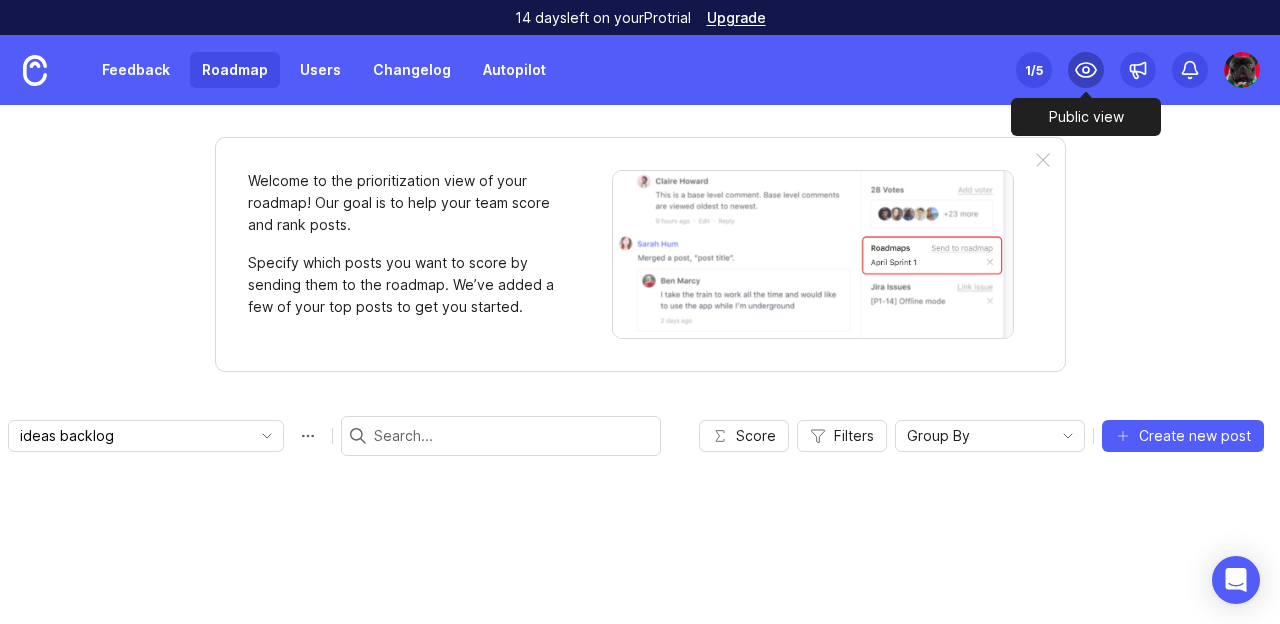 click 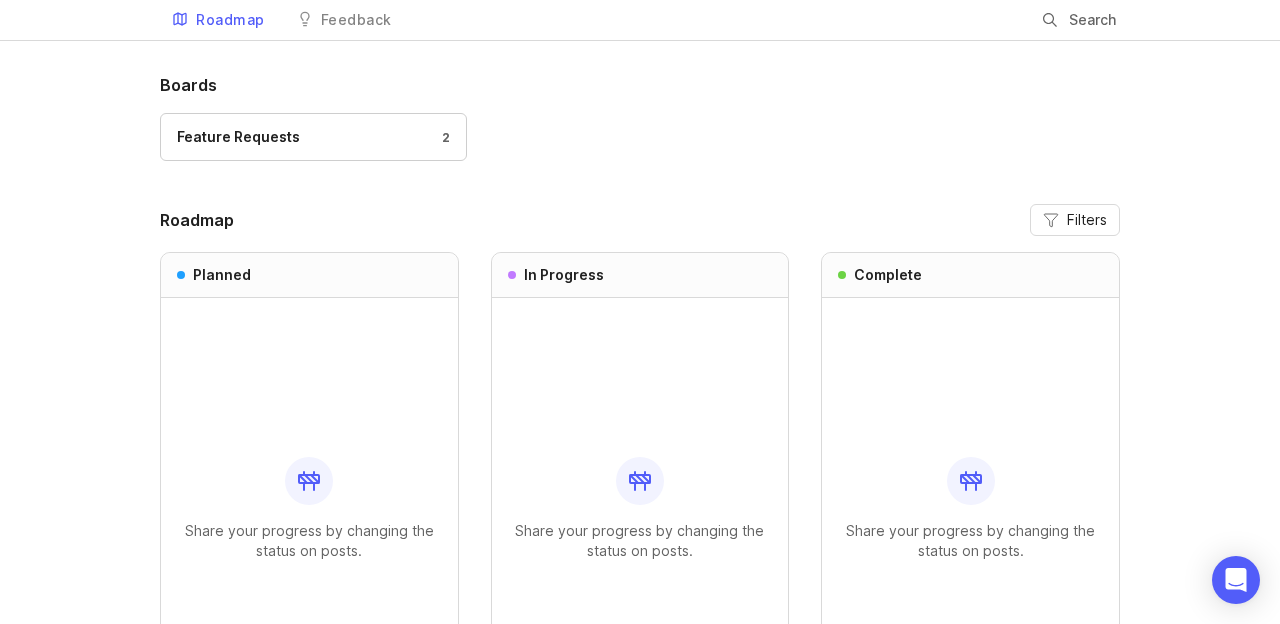 scroll, scrollTop: 0, scrollLeft: 0, axis: both 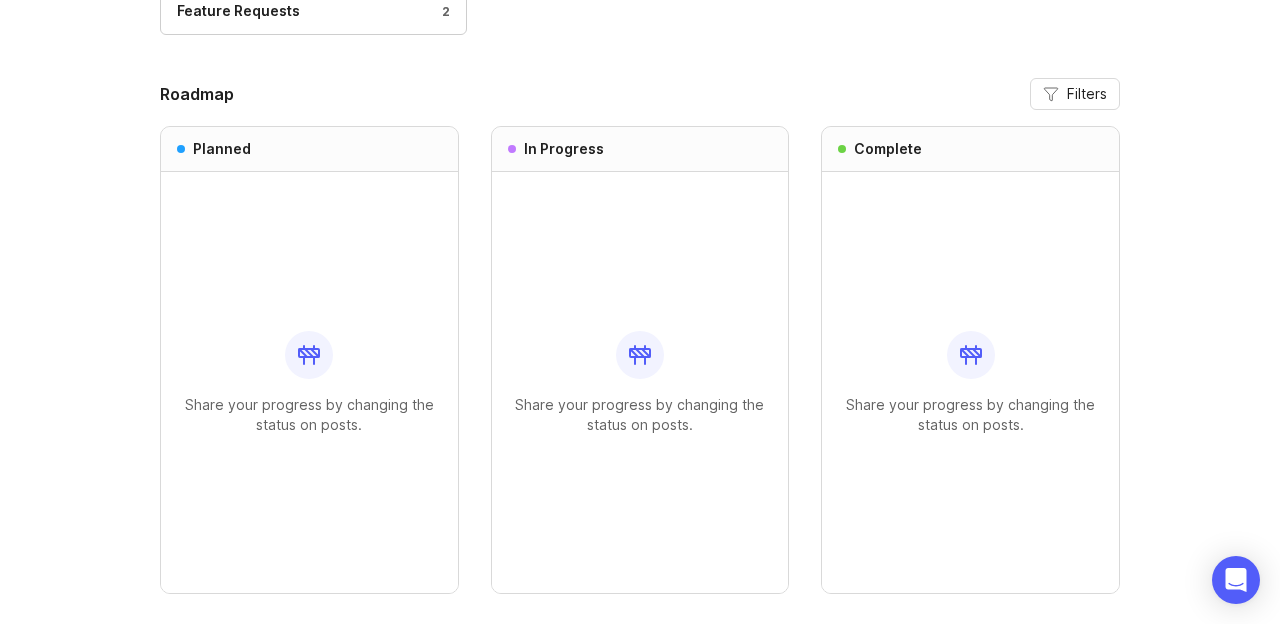 click on "Share your progress by changing the status on posts." at bounding box center (640, 382) 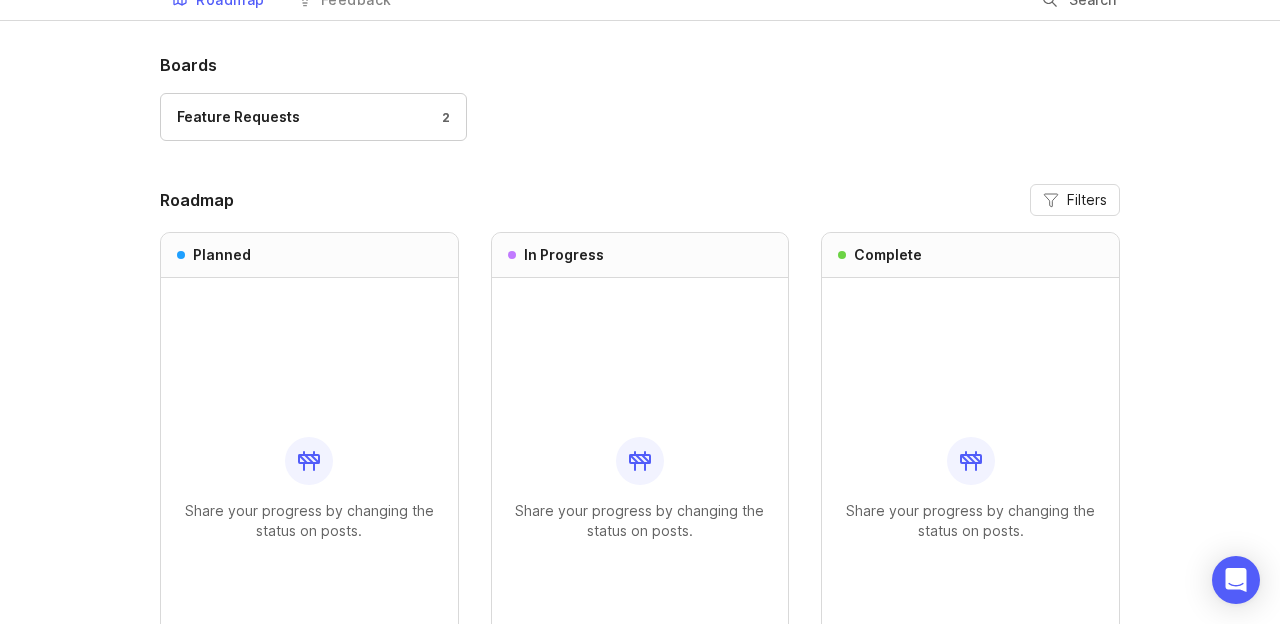 scroll, scrollTop: 0, scrollLeft: 0, axis: both 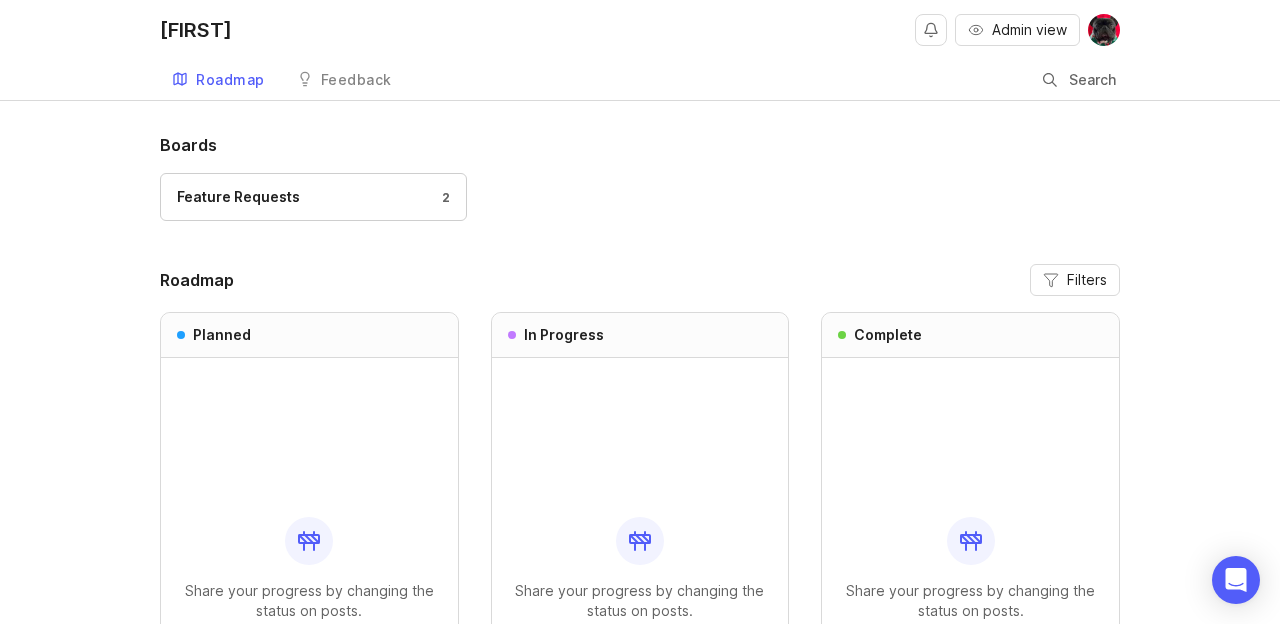 click on "Boards Feature Requests 2" at bounding box center (640, 186) 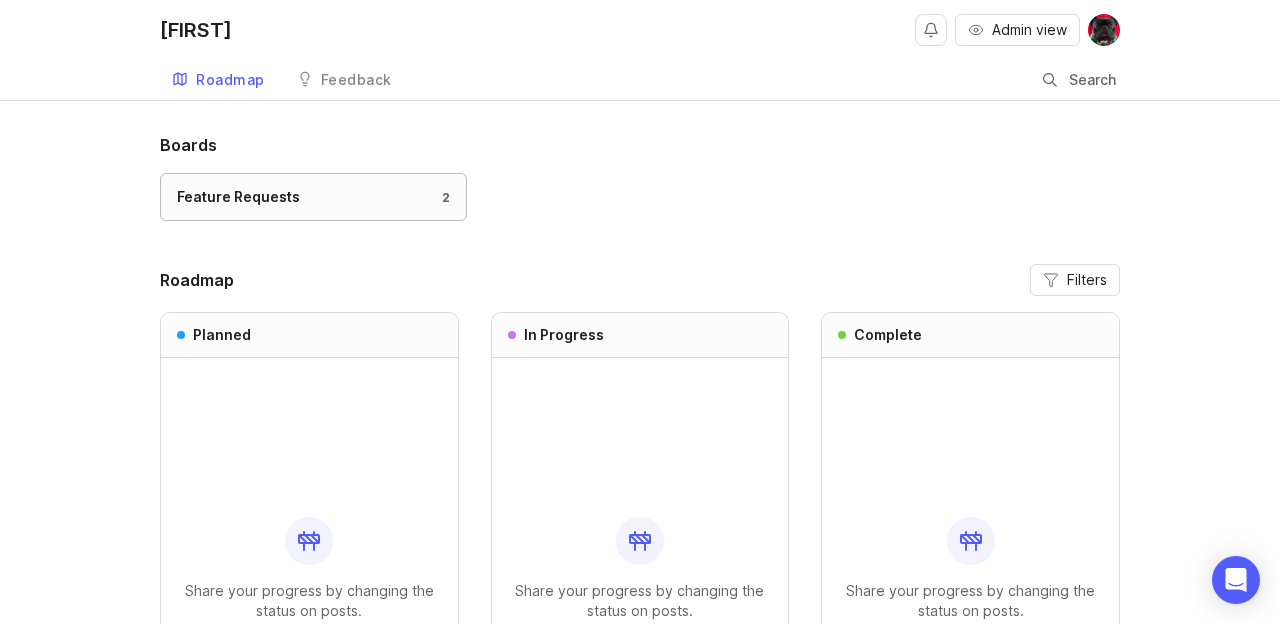 click on "2" at bounding box center (441, 197) 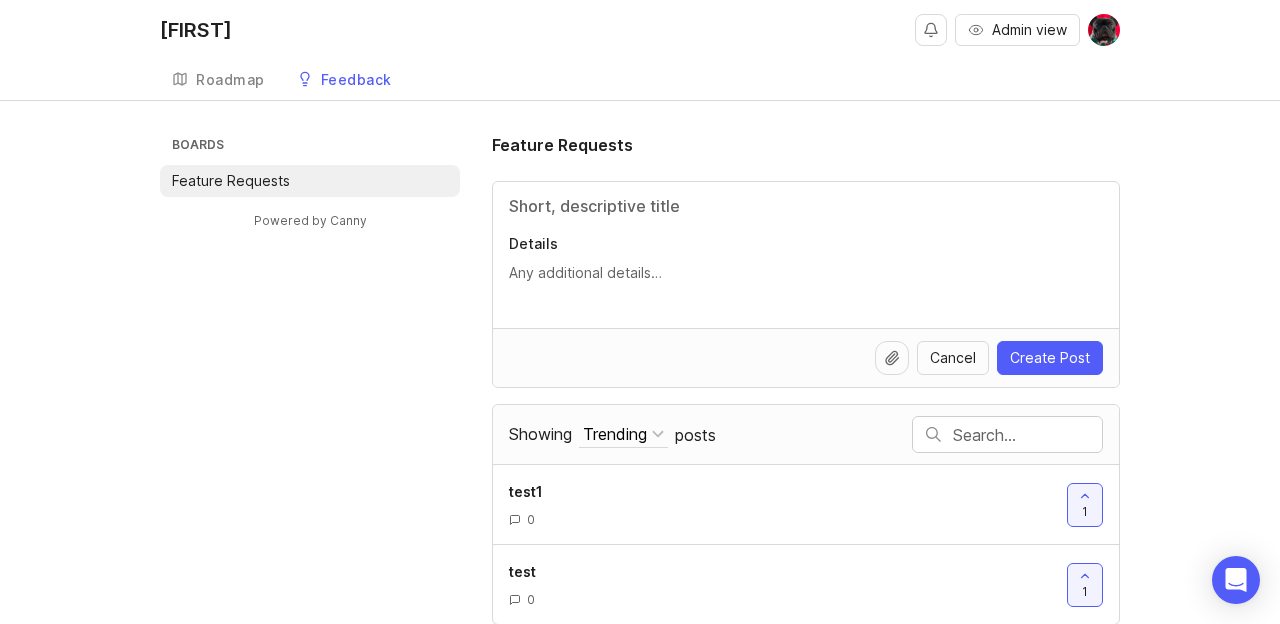 click on "Details" at bounding box center (806, 255) 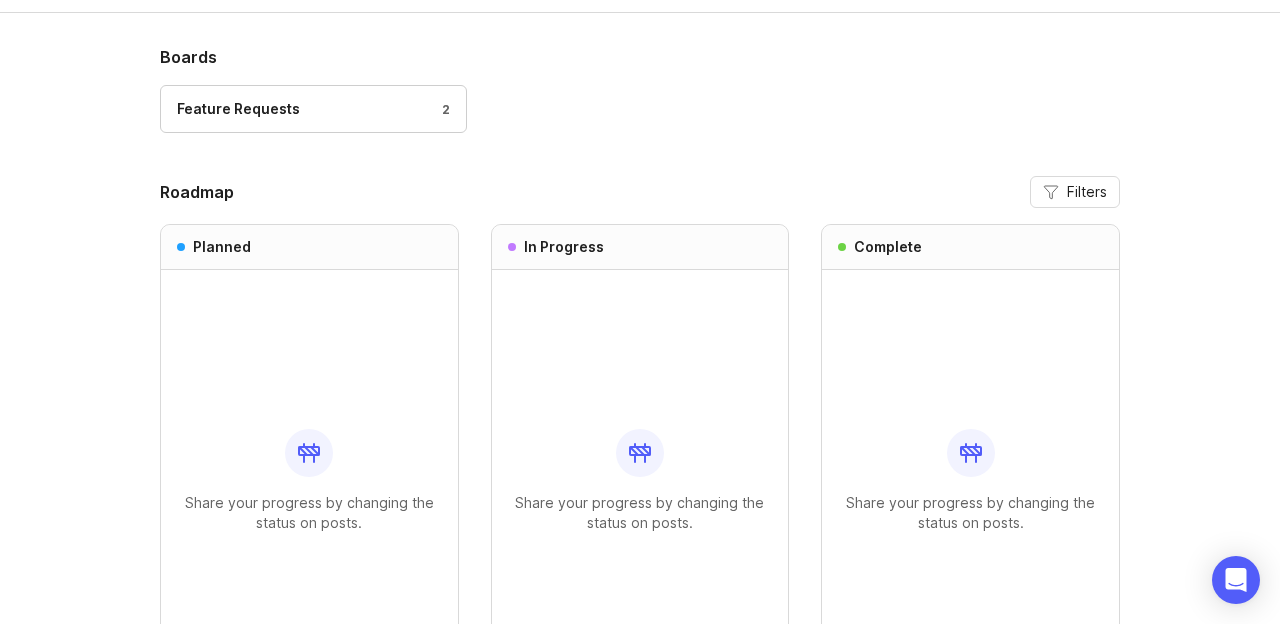 scroll, scrollTop: 0, scrollLeft: 0, axis: both 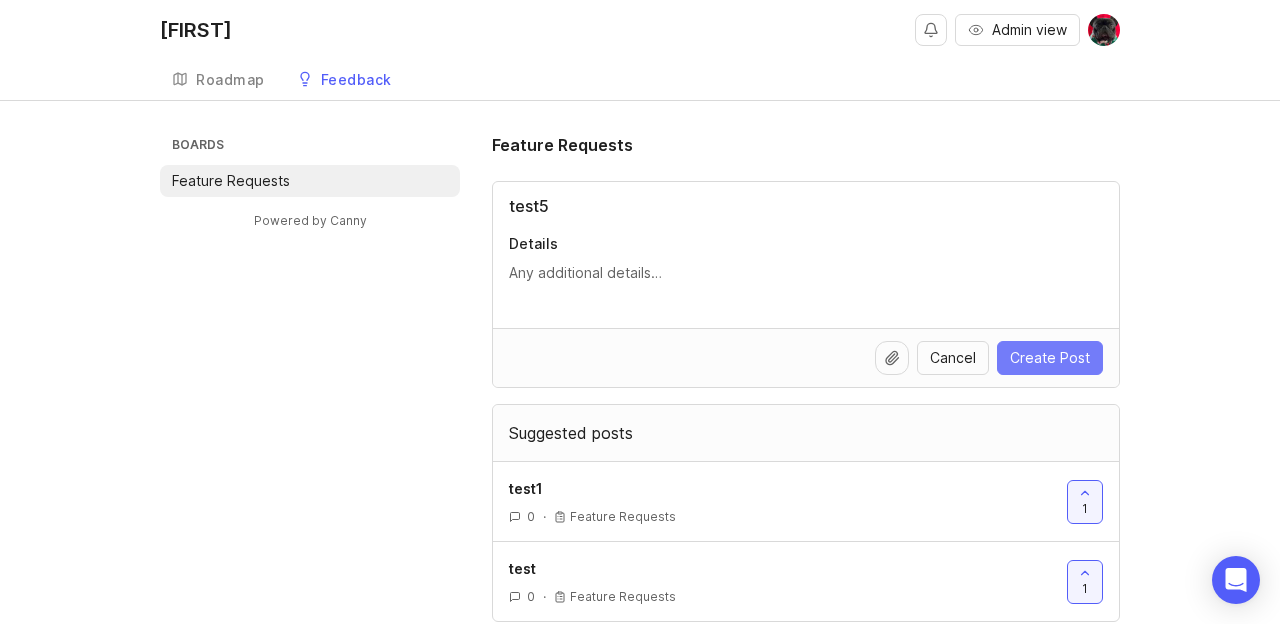type on "test5" 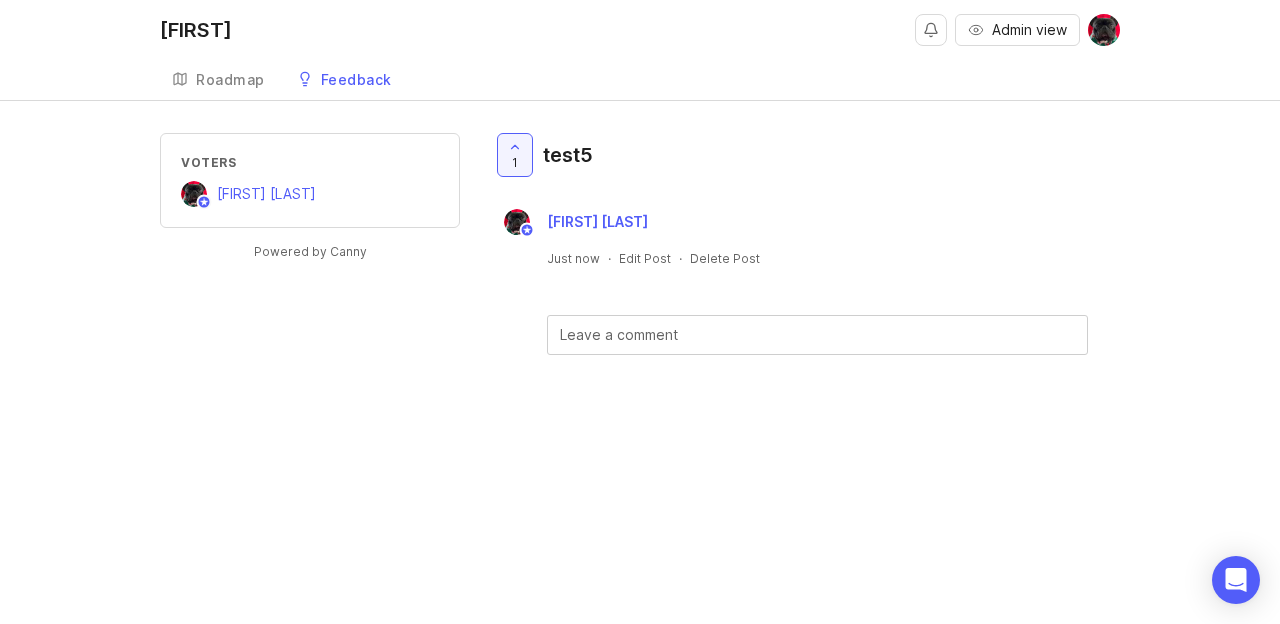 scroll, scrollTop: 0, scrollLeft: 0, axis: both 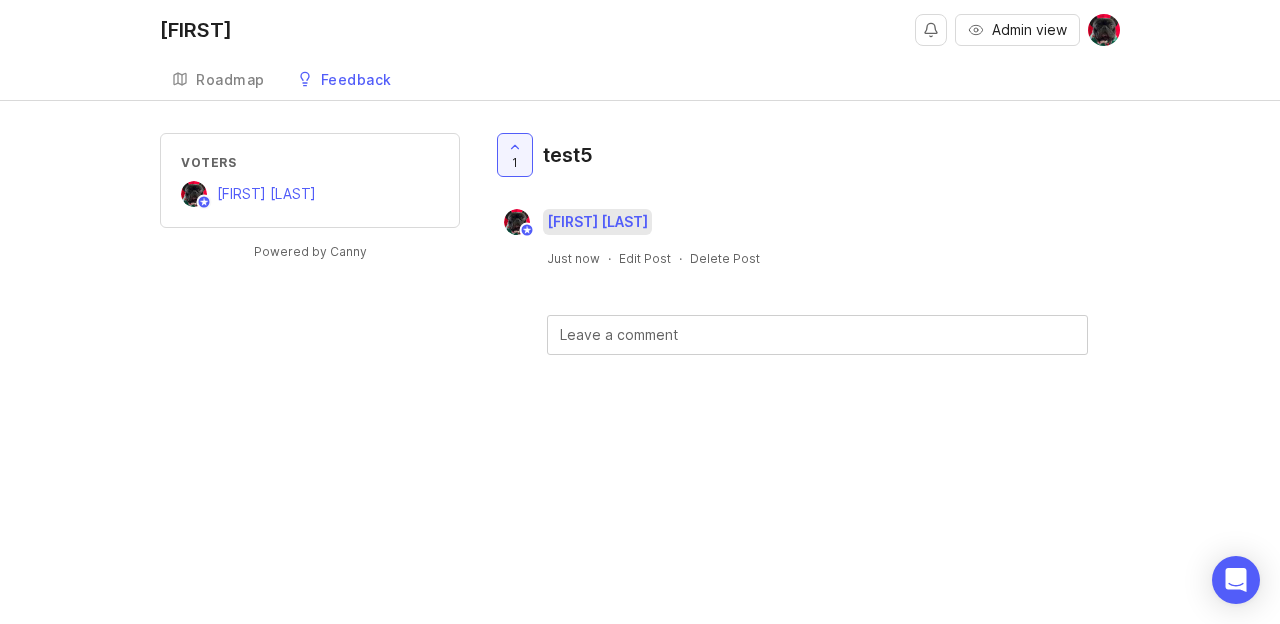 click on "[FIRST] [LAST]" at bounding box center (597, 221) 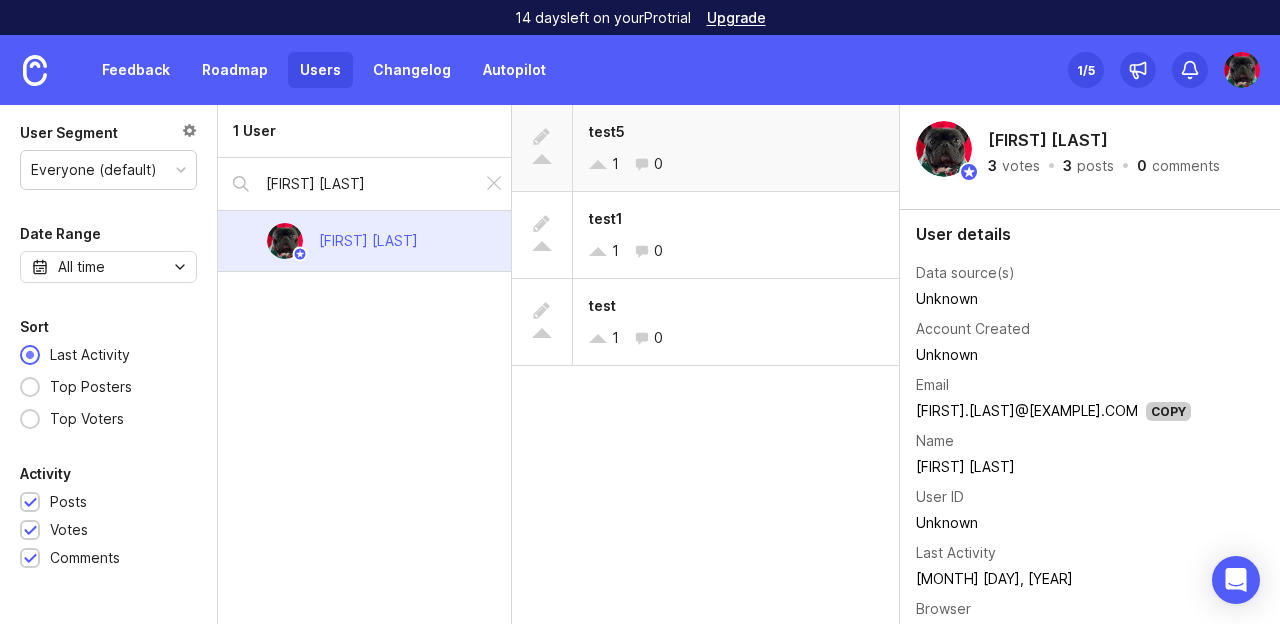 click at bounding box center (541, 138) 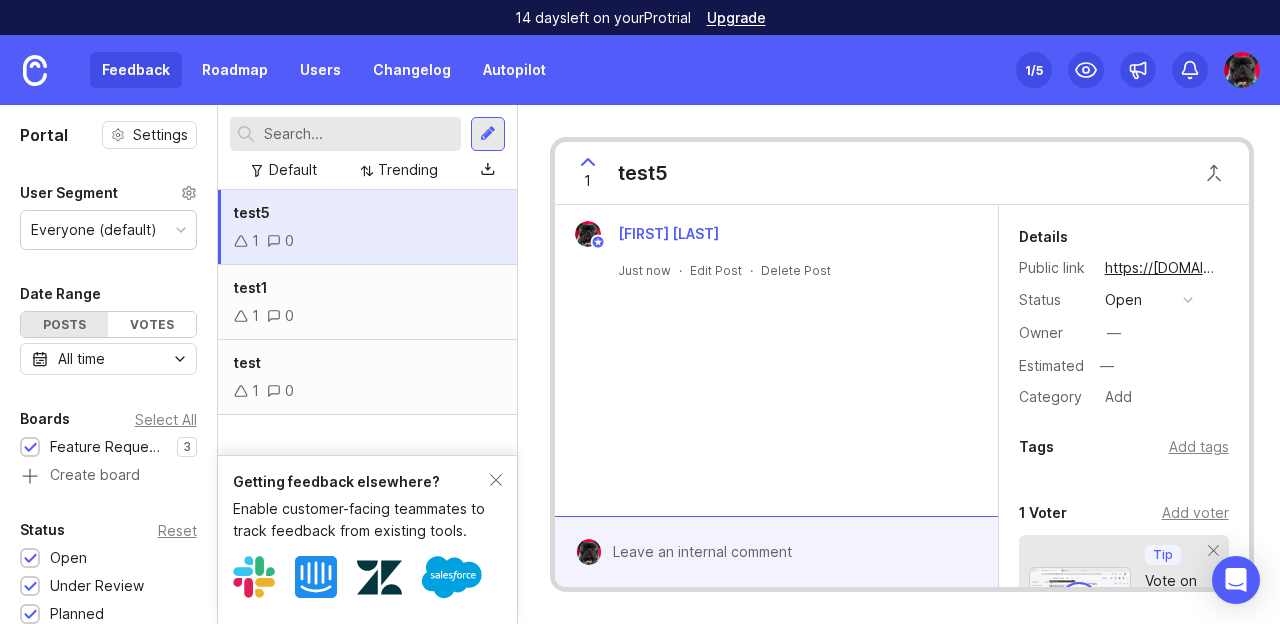 click on "[FIRST] [LAST] Just now · Edit Post · Delete Post" at bounding box center [776, 360] 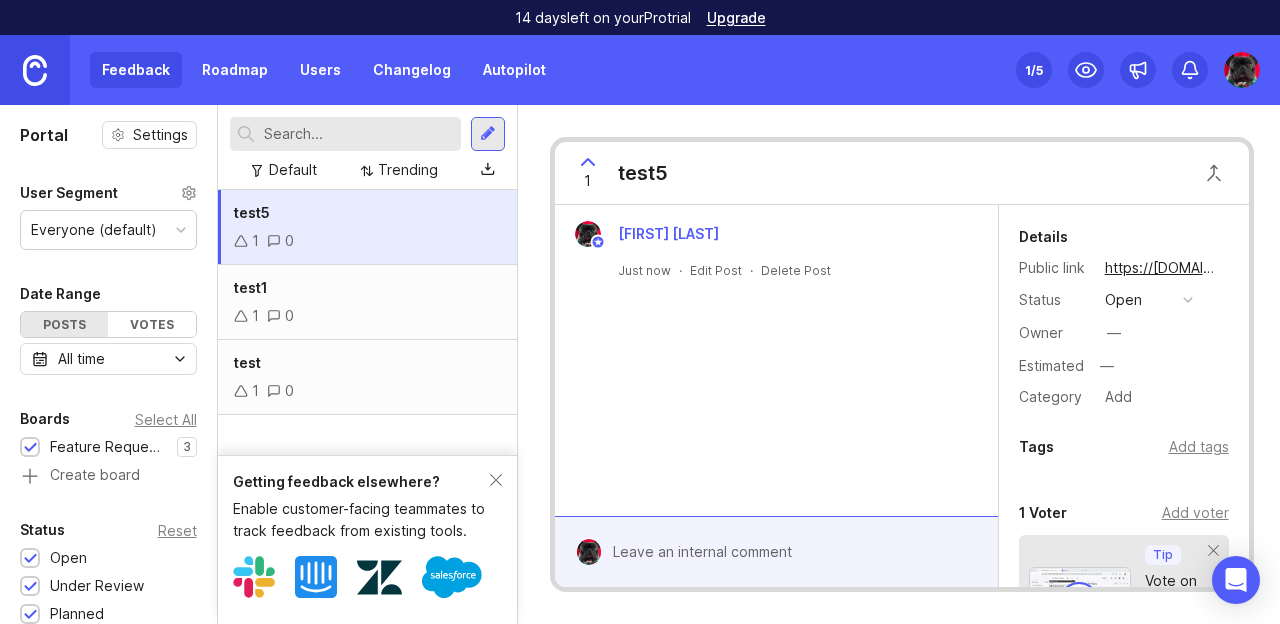 click at bounding box center (35, 70) 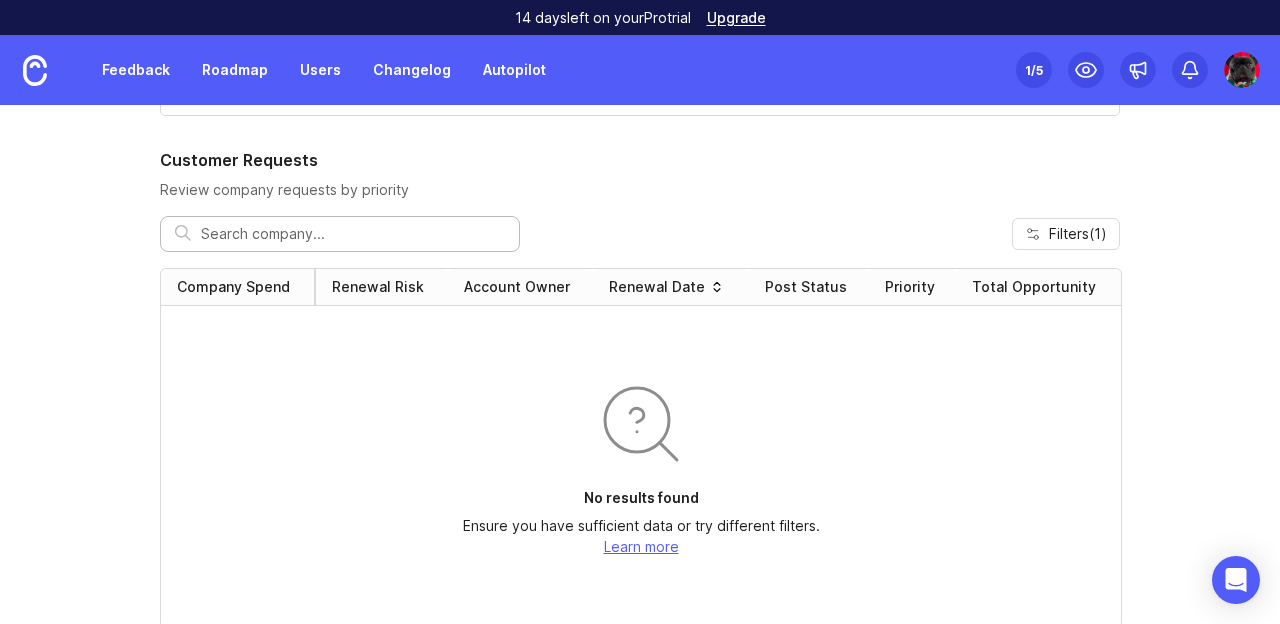 scroll, scrollTop: 691, scrollLeft: 0, axis: vertical 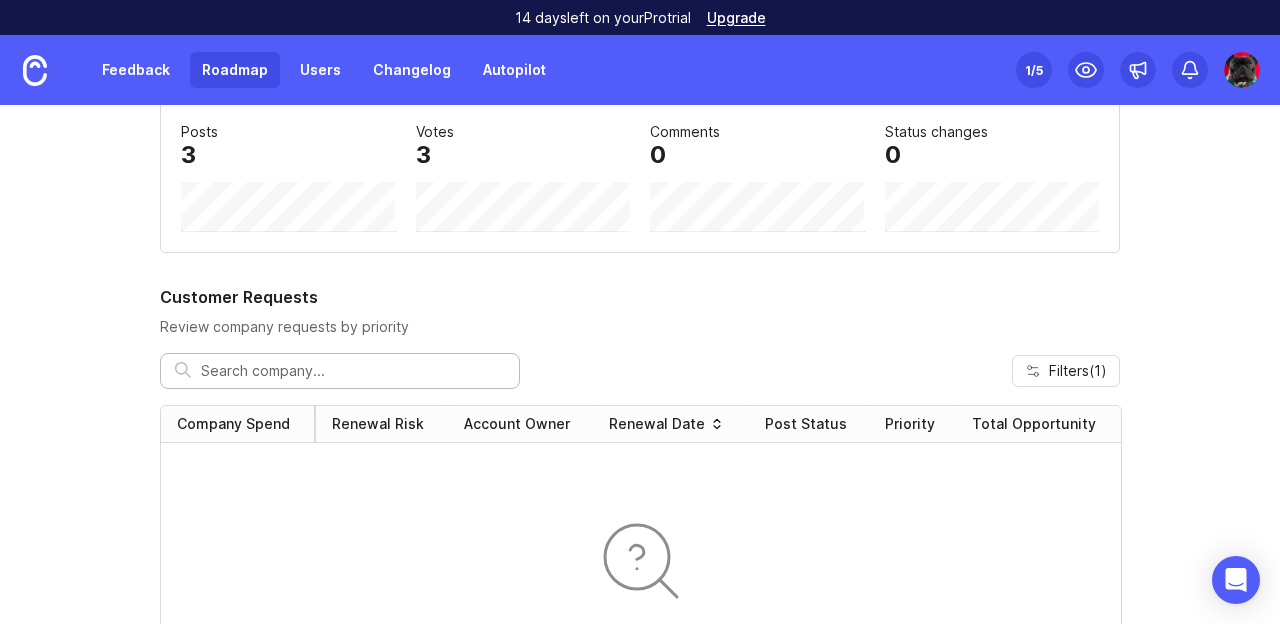 click on "Roadmap" at bounding box center [235, 70] 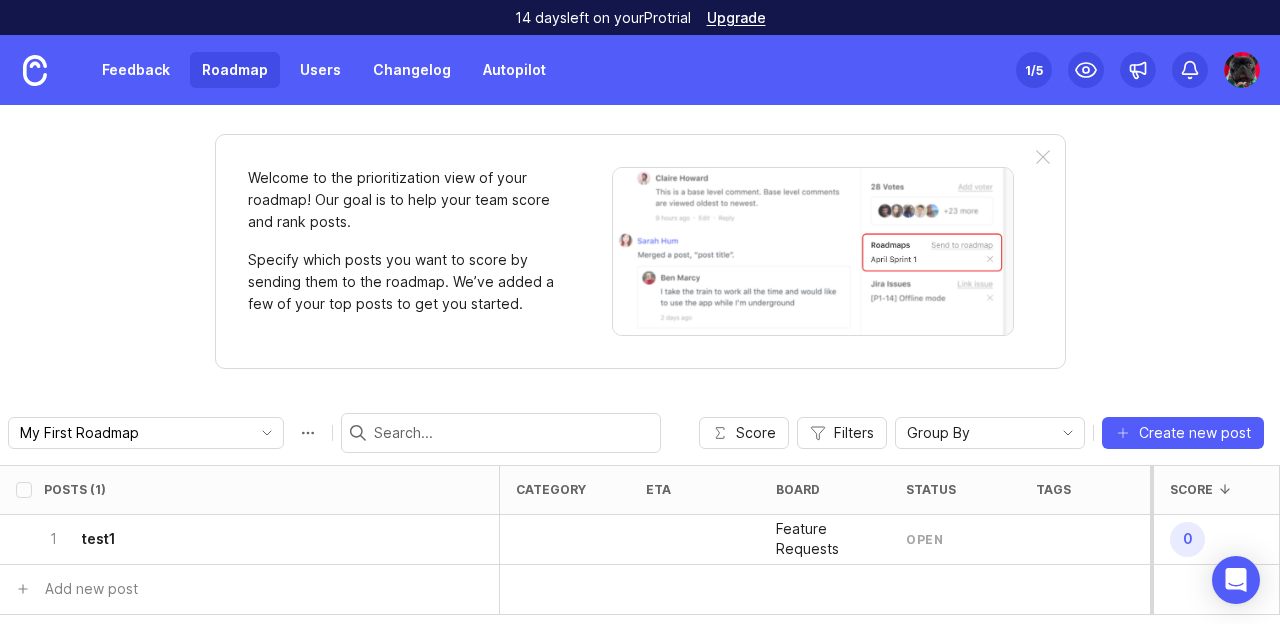 scroll, scrollTop: 0, scrollLeft: 0, axis: both 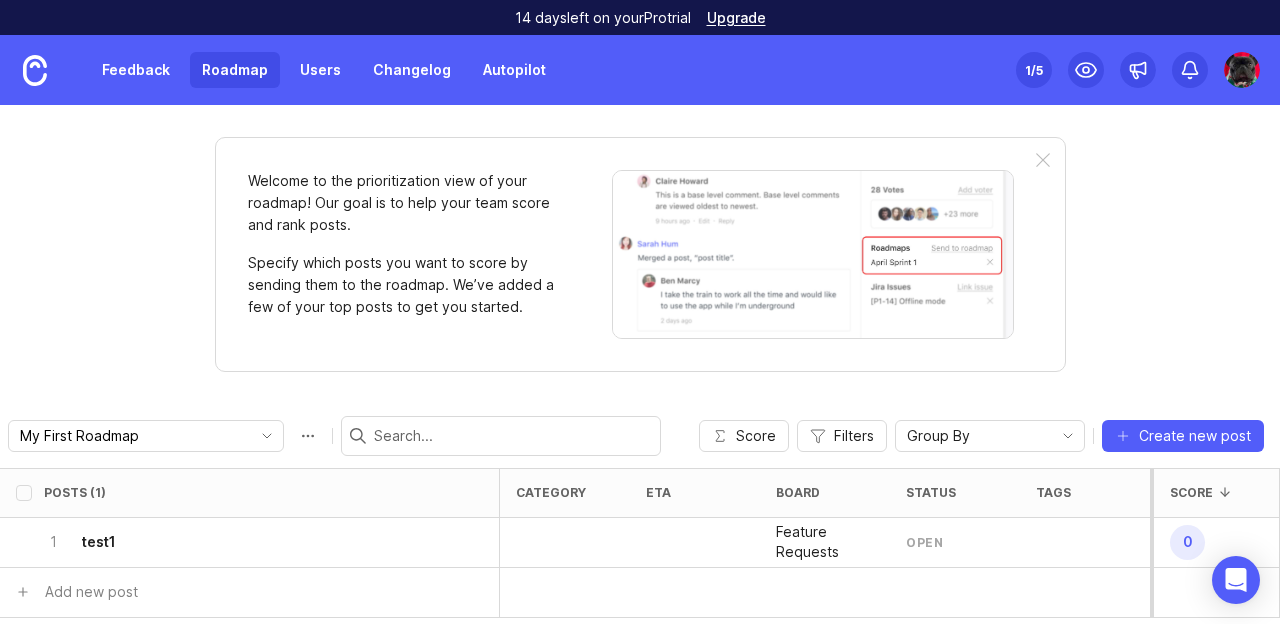 click on "Set up Canny 1 /5" at bounding box center [1138, 70] 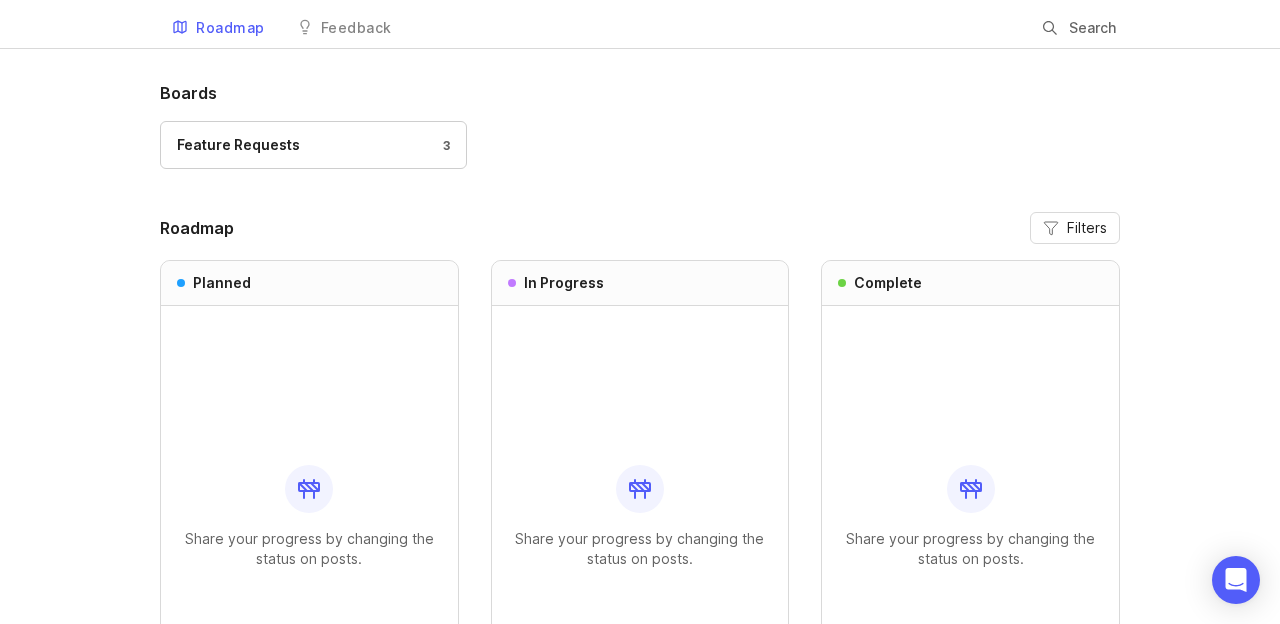 scroll, scrollTop: 0, scrollLeft: 0, axis: both 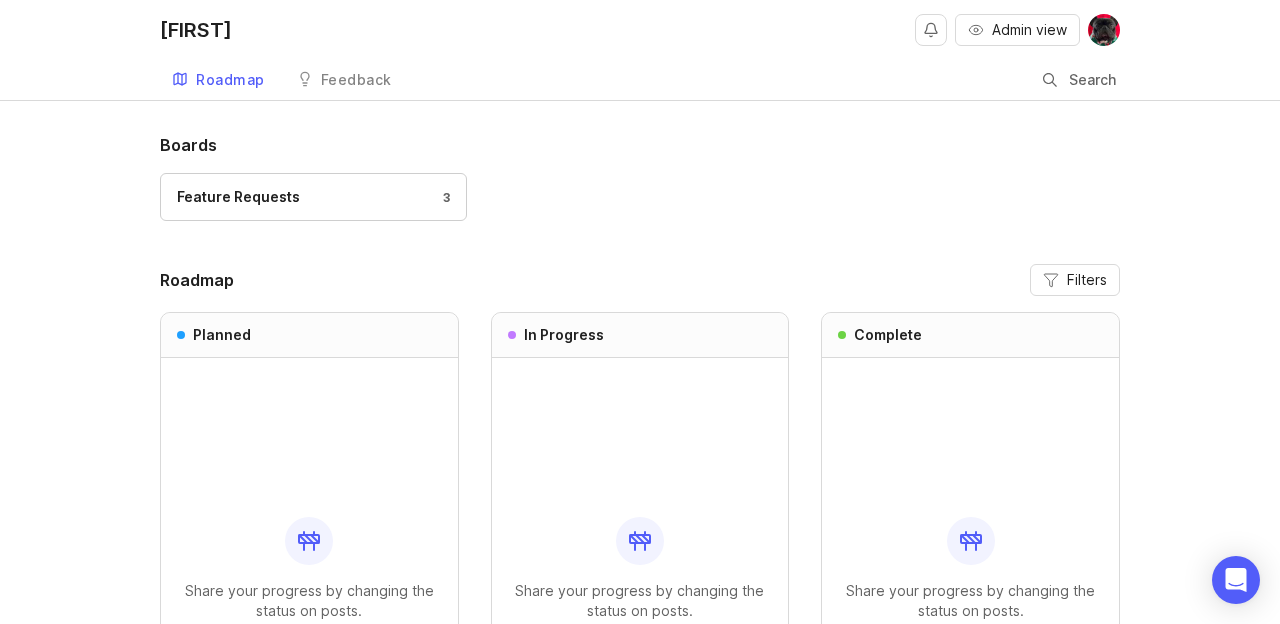 click on "[FIRST]" at bounding box center (204, 30) 